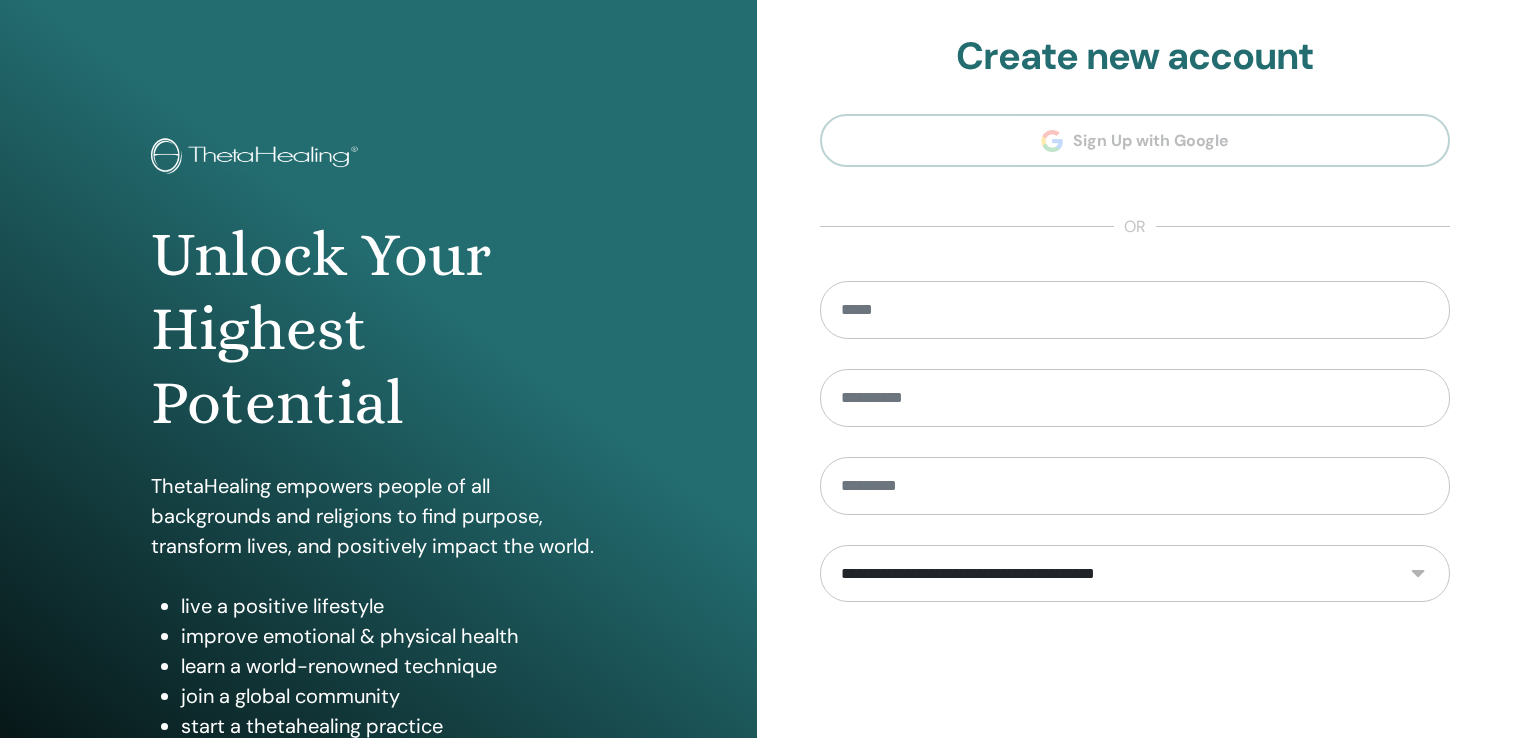 scroll, scrollTop: 0, scrollLeft: 0, axis: both 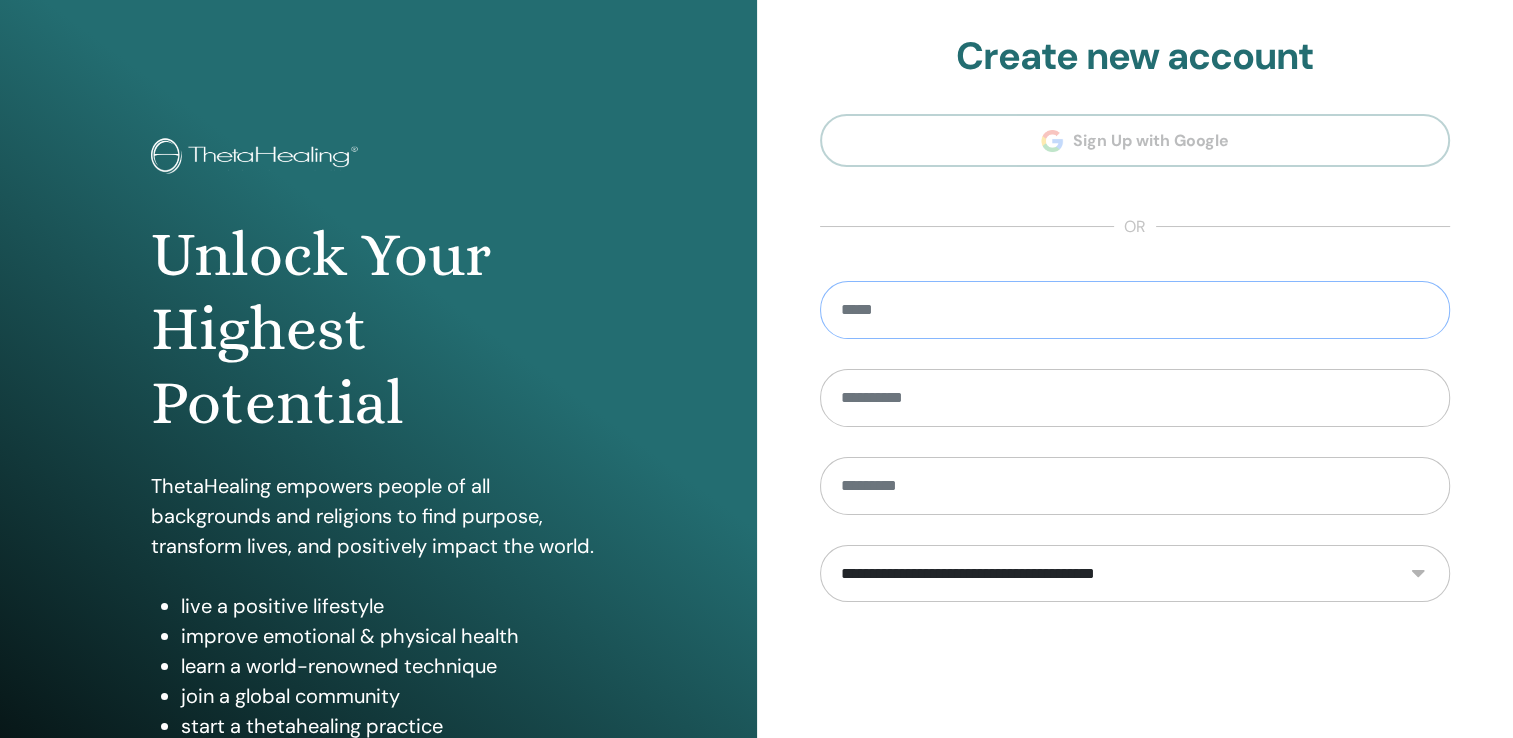 click at bounding box center [1135, 310] 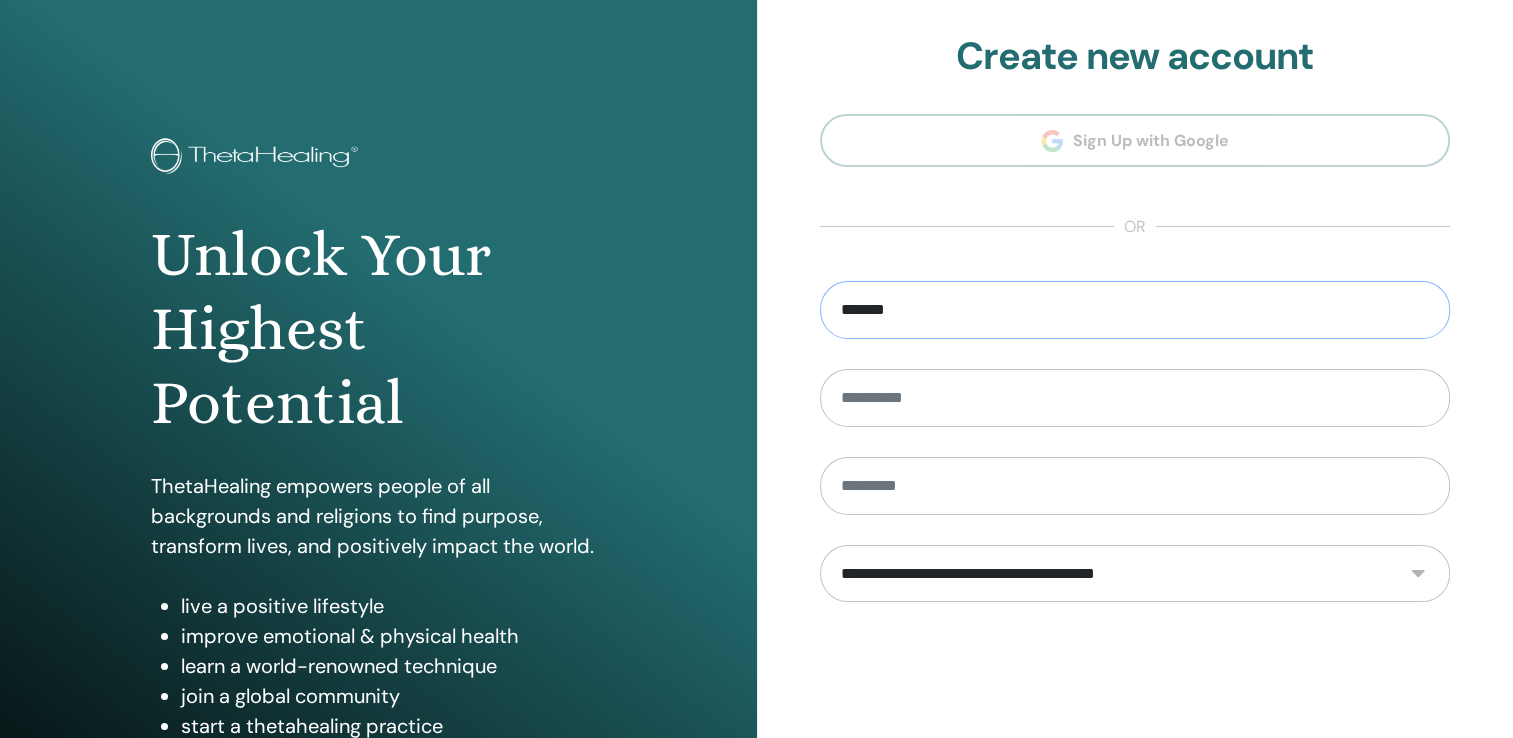 type on "**********" 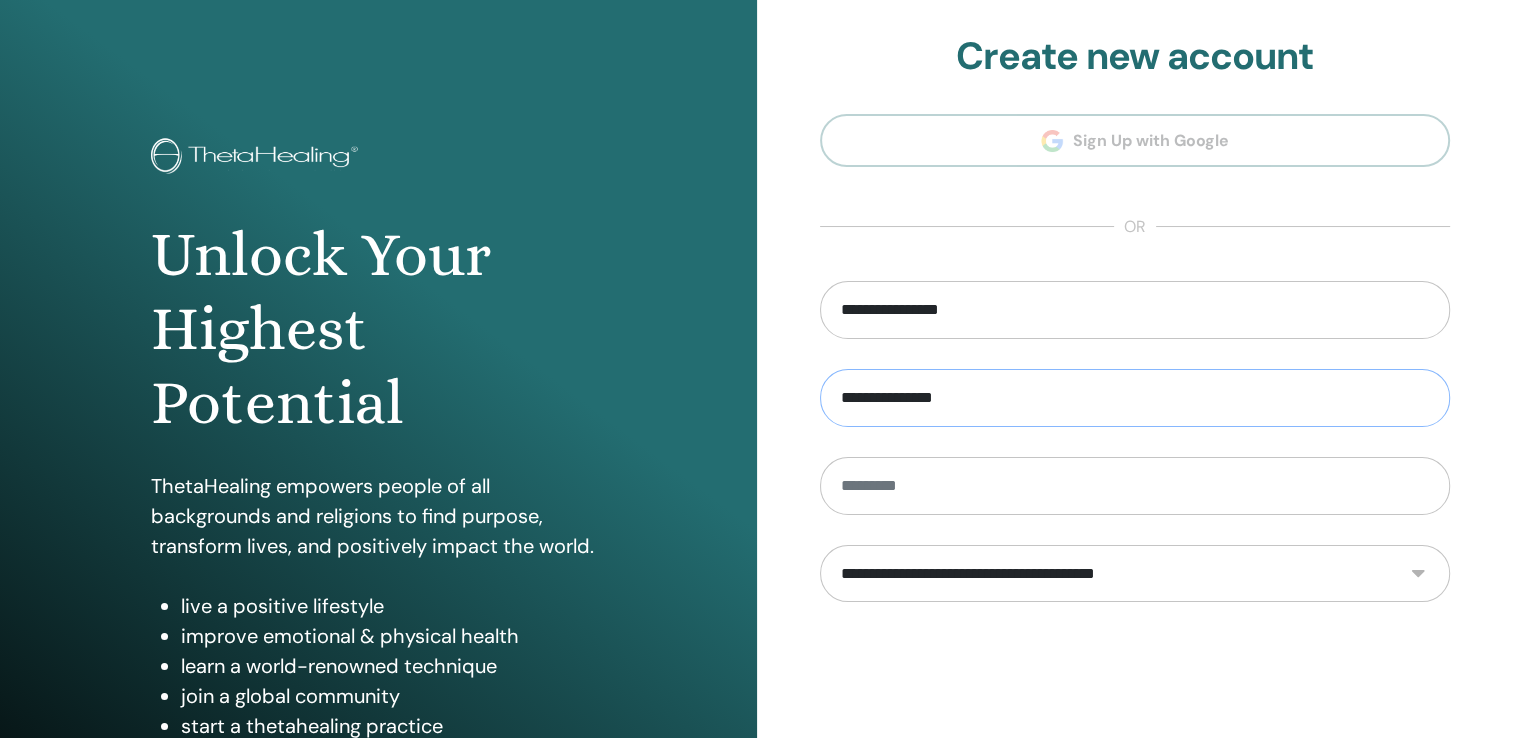 drag, startPoint x: 968, startPoint y: 399, endPoint x: 908, endPoint y: 405, distance: 60.299255 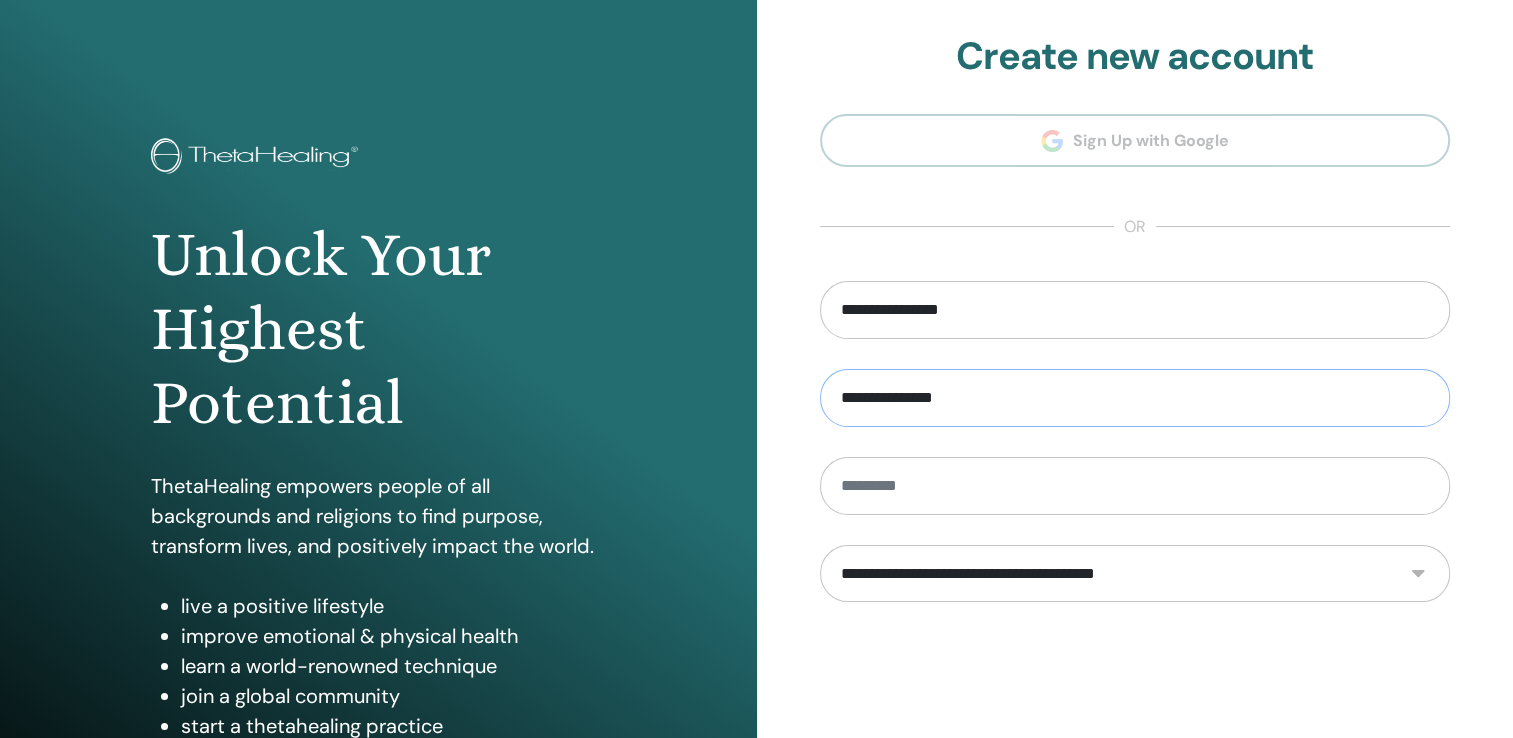 click on "**********" at bounding box center (1135, 398) 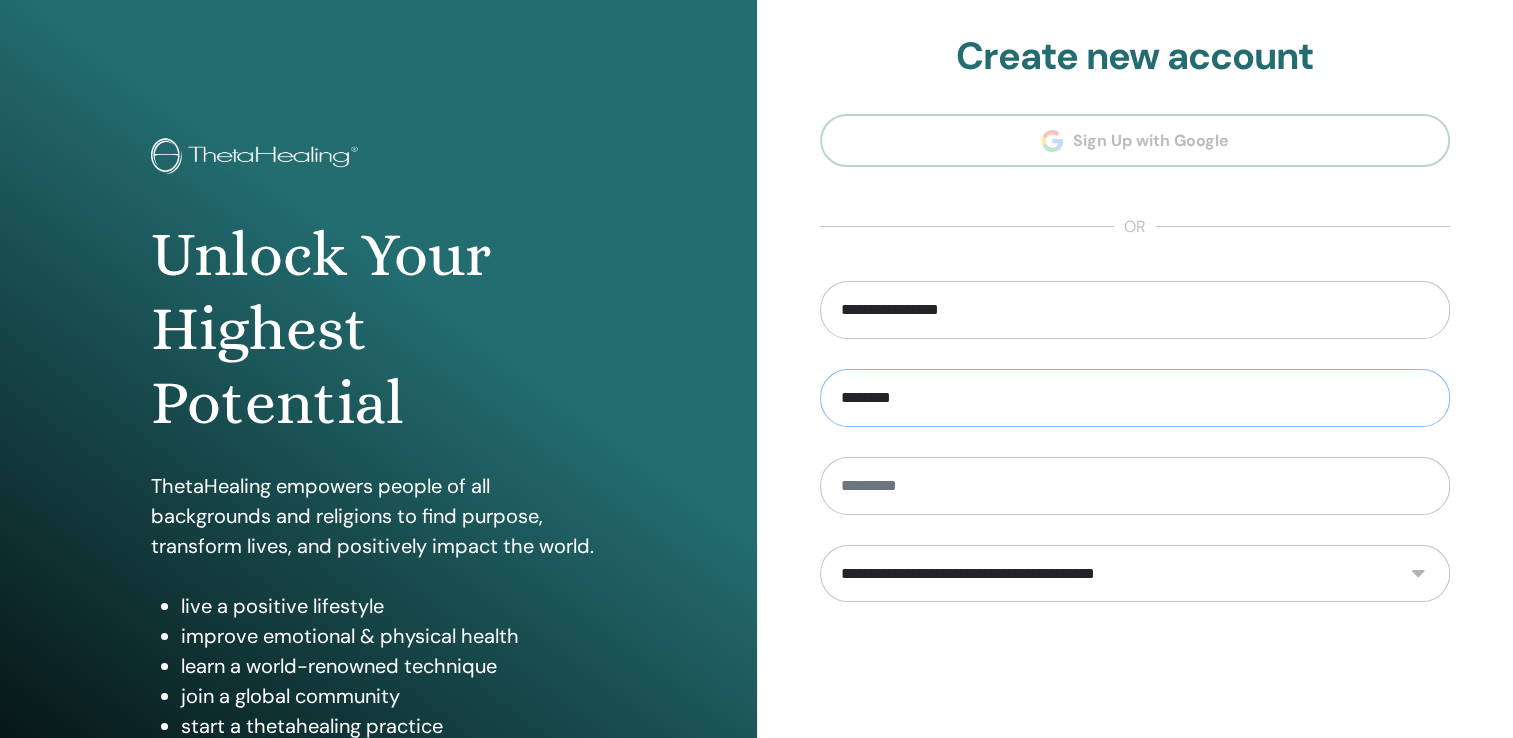 type on "*******" 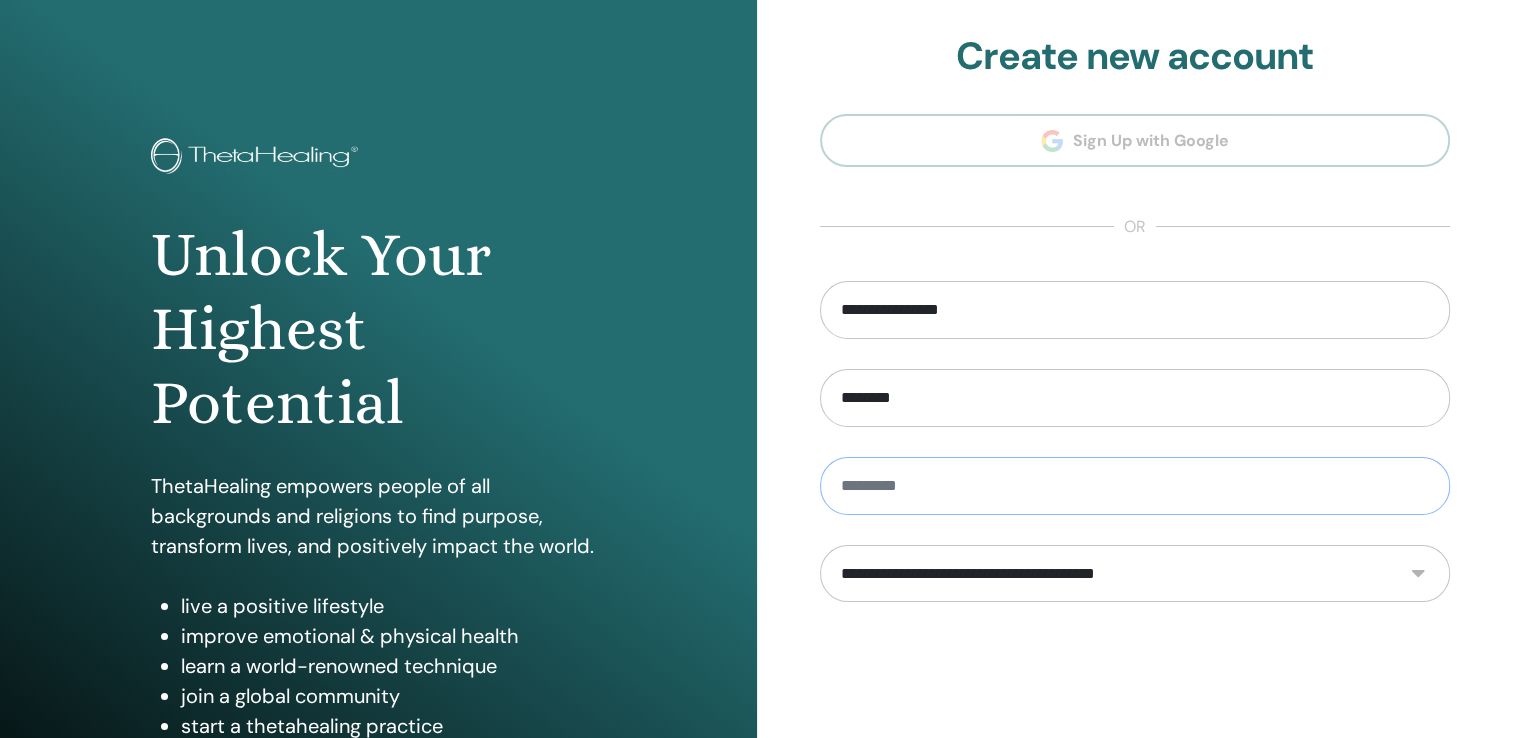 click at bounding box center (1135, 486) 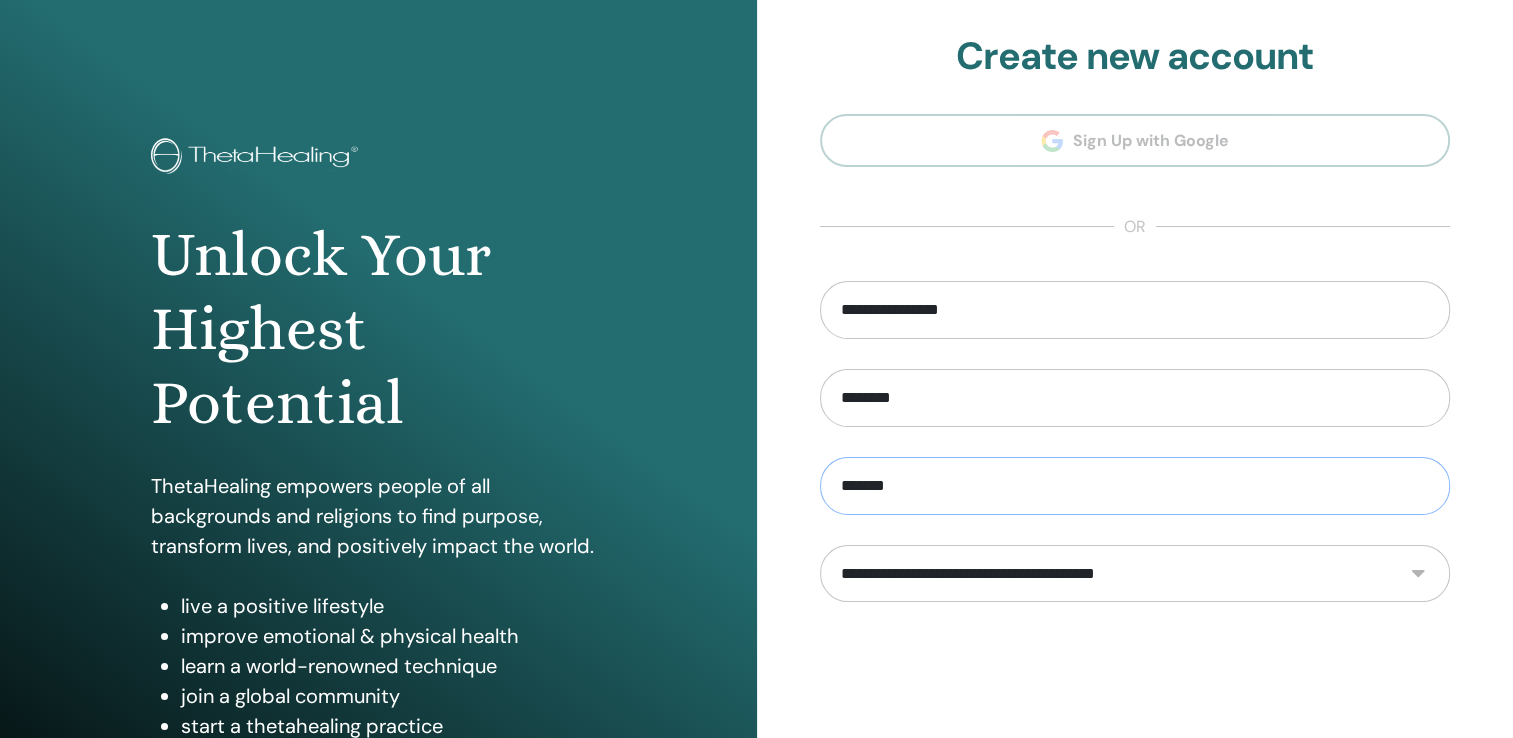 type on "*******" 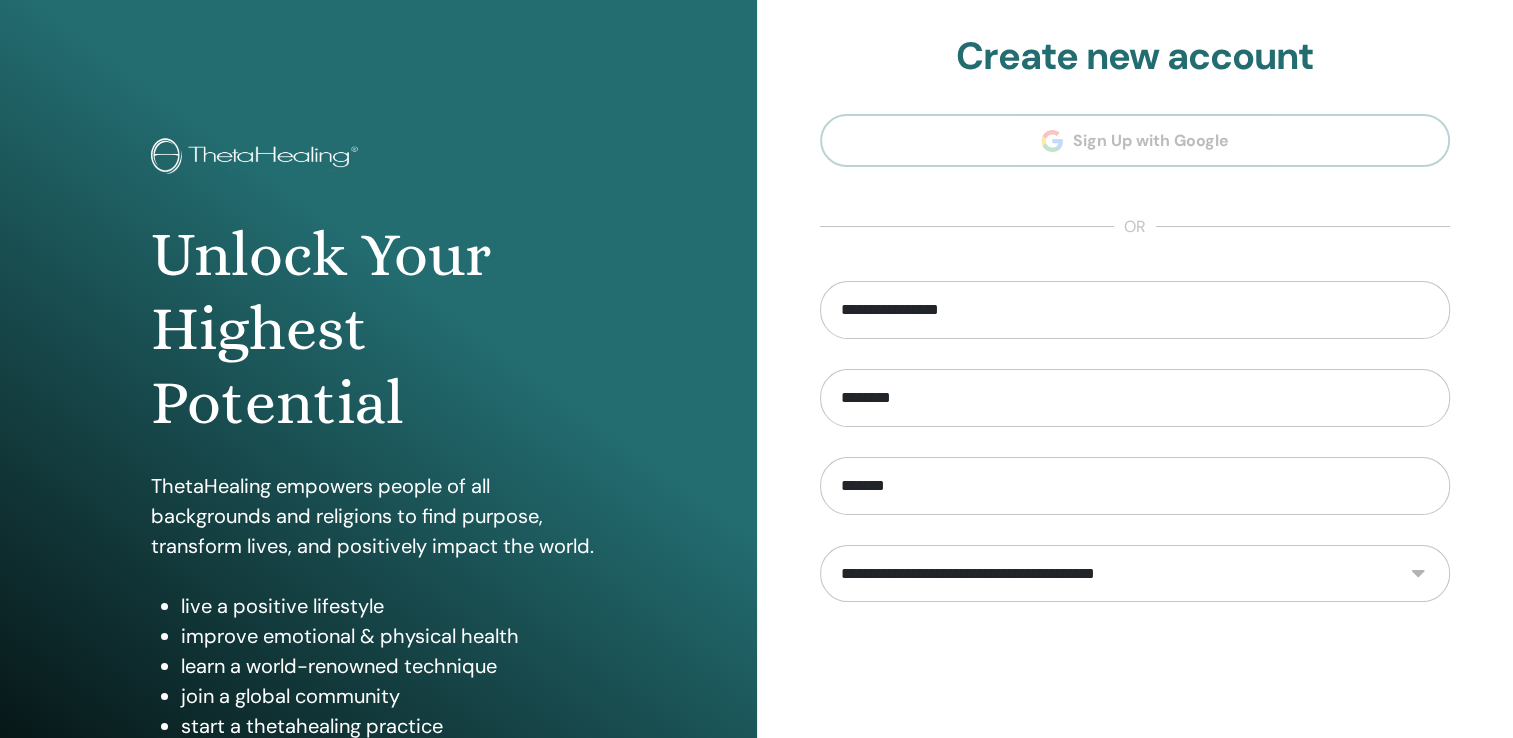 click on "**********" at bounding box center (1135, 574) 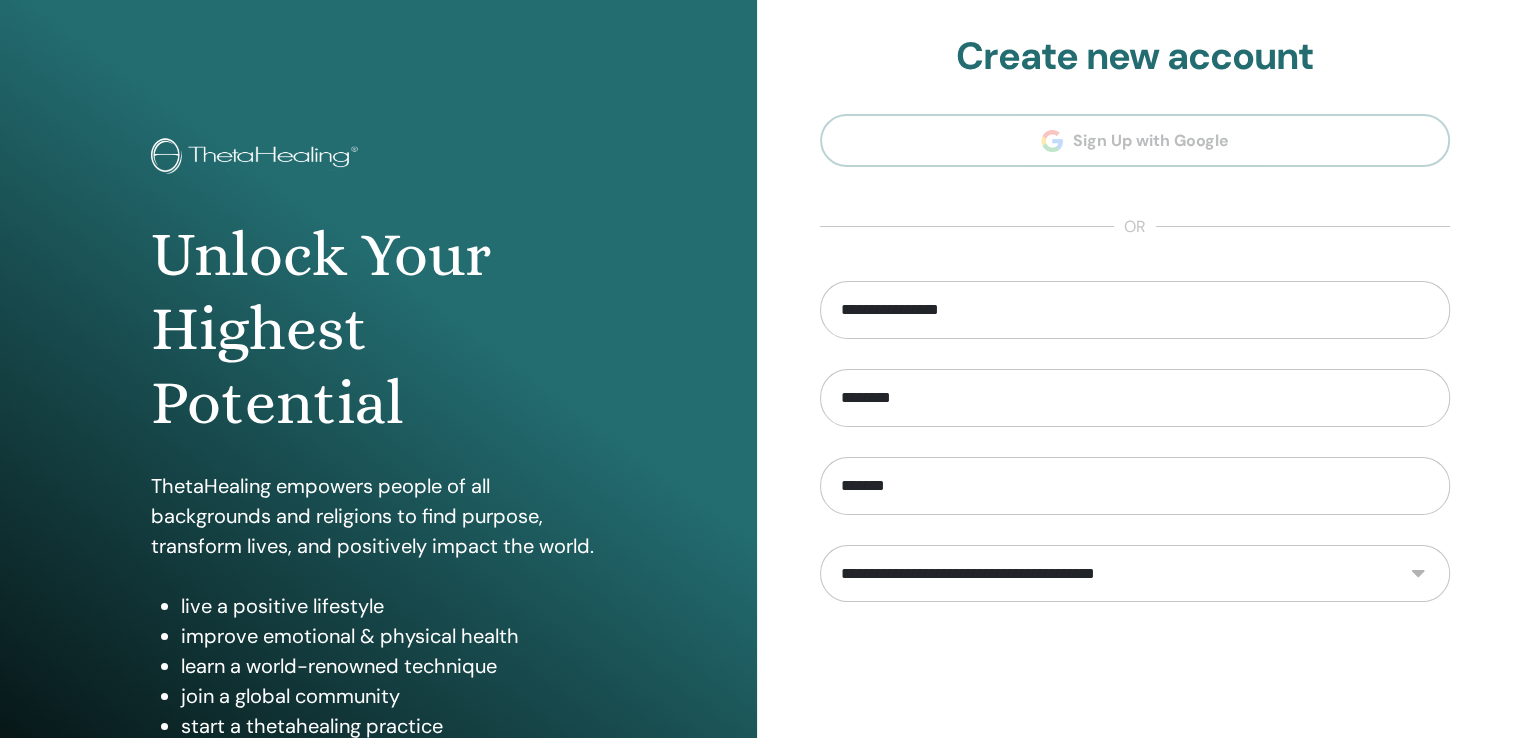 select on "***" 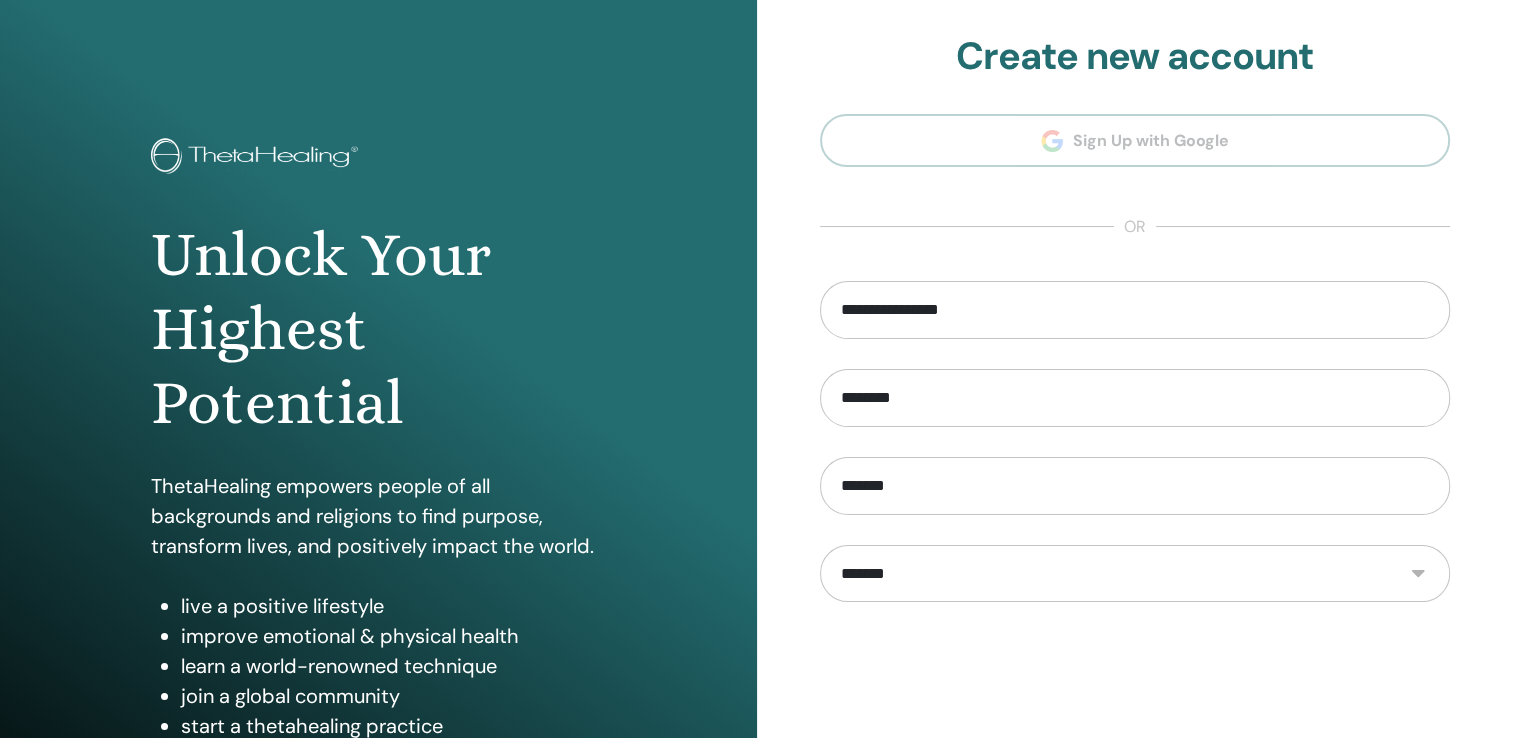 click on "**********" at bounding box center (1135, 574) 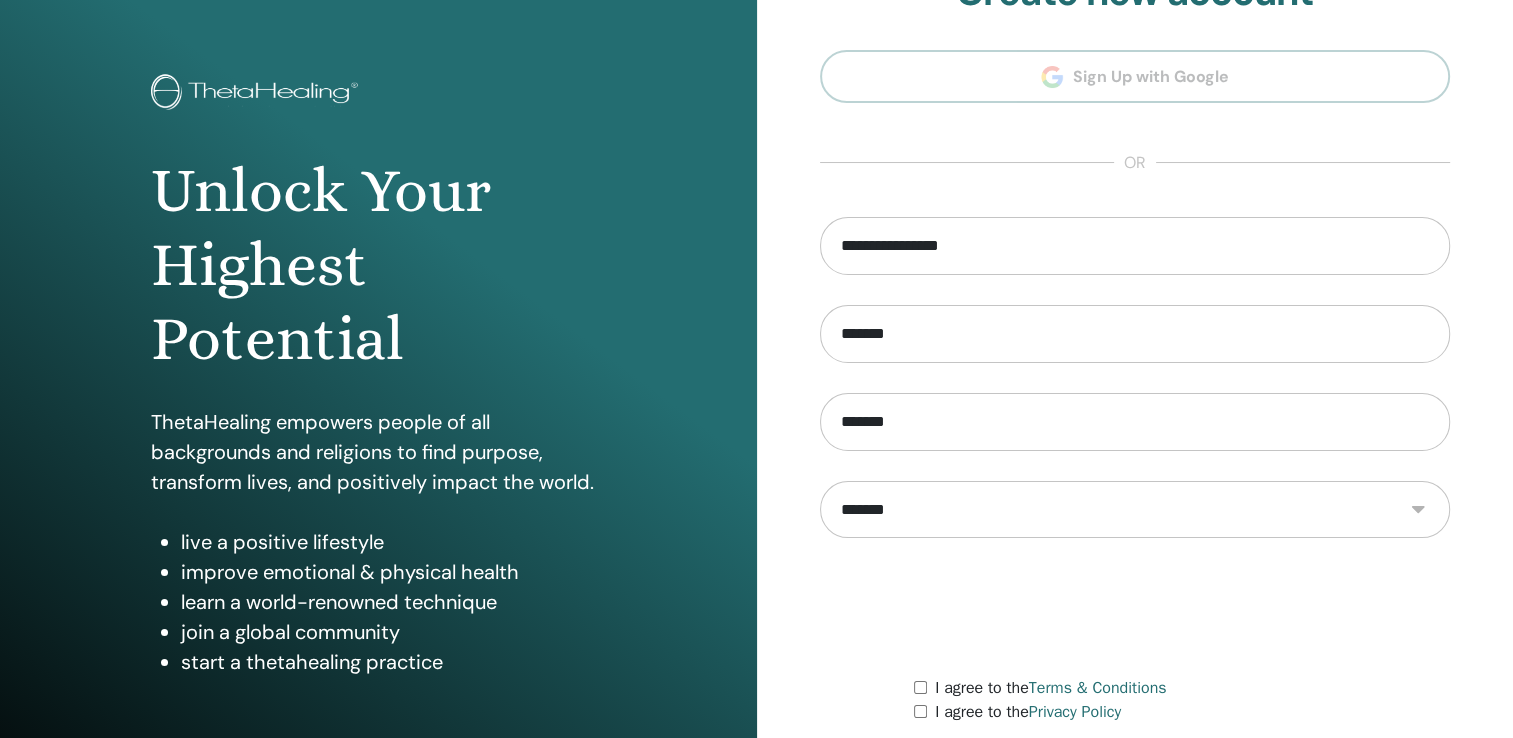 scroll, scrollTop: 100, scrollLeft: 0, axis: vertical 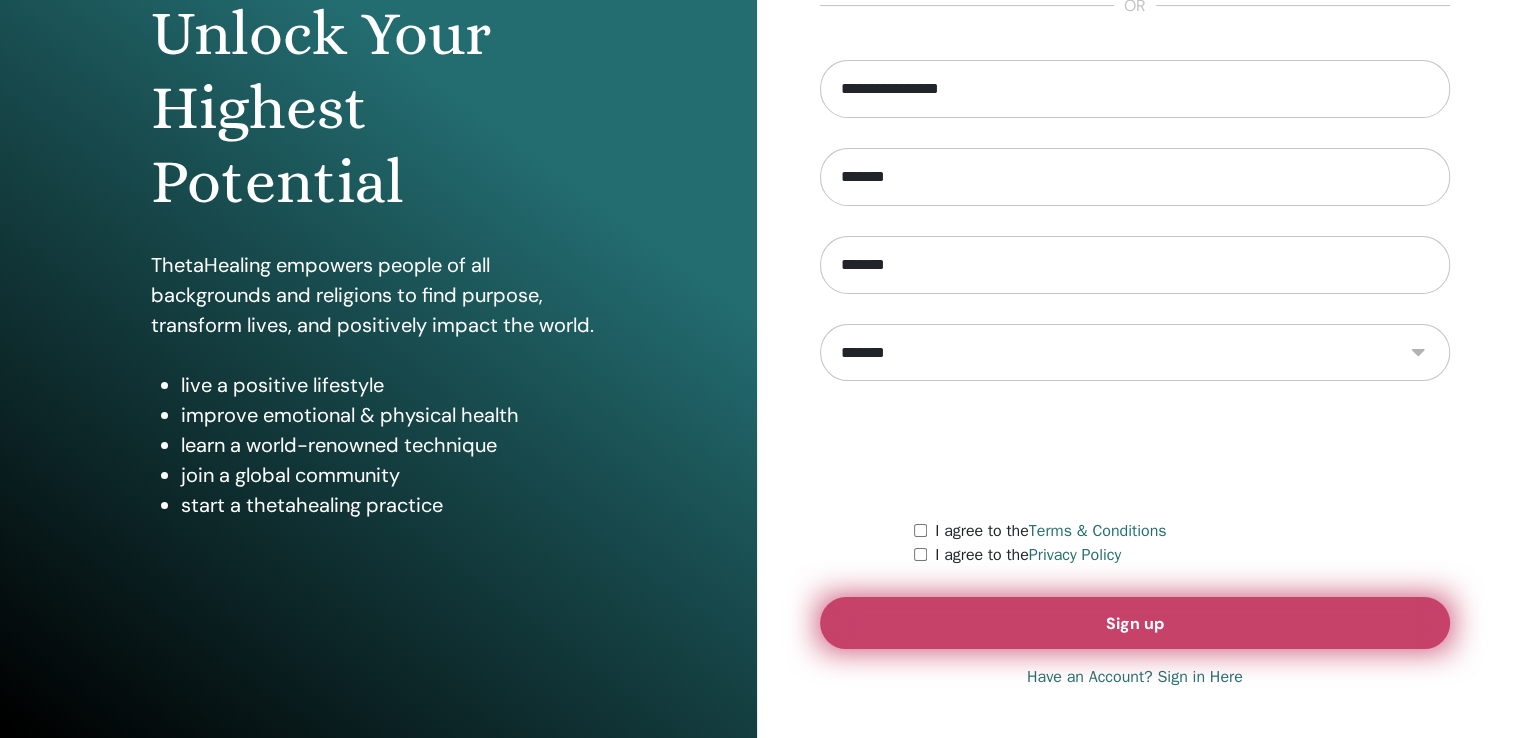 click on "Sign up" at bounding box center [1135, 623] 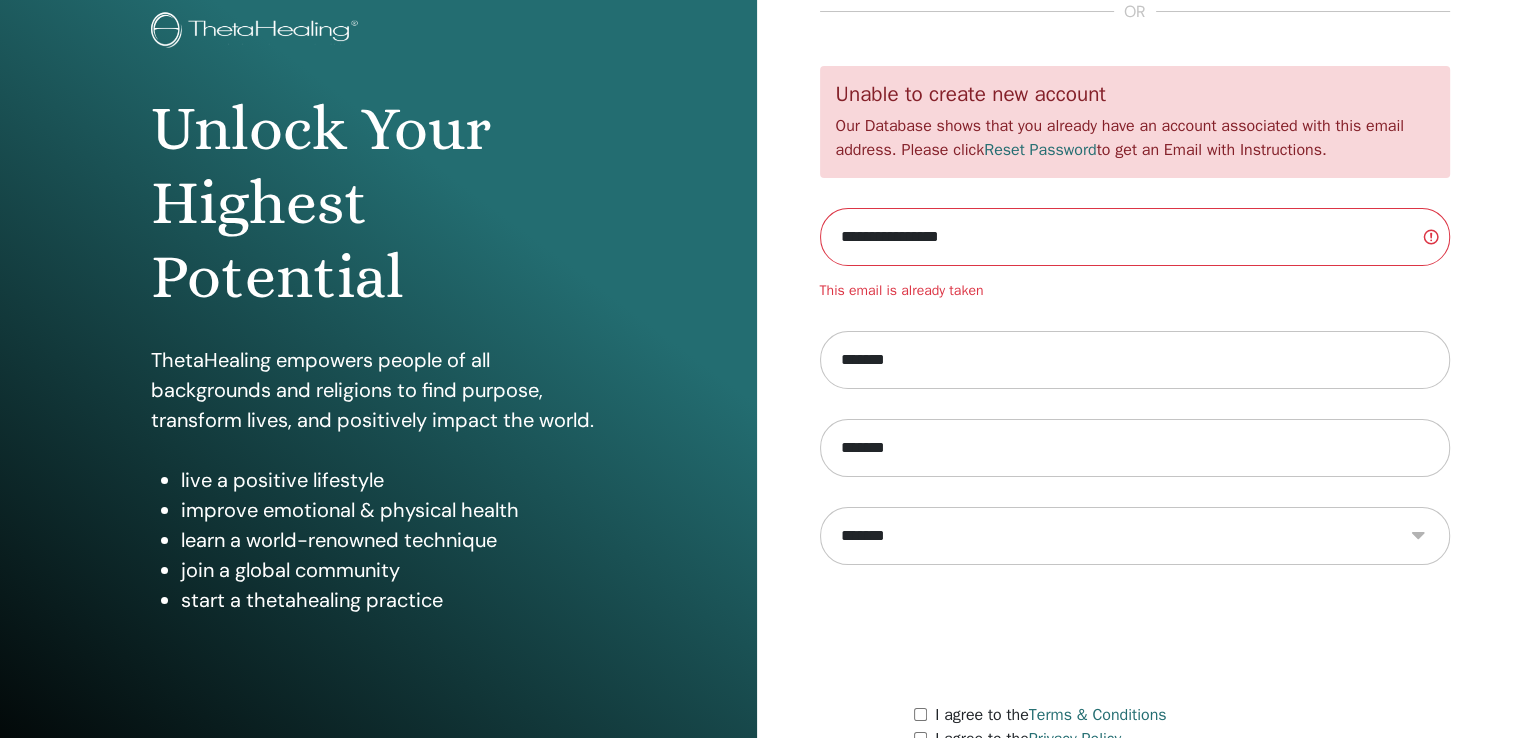 scroll, scrollTop: 275, scrollLeft: 0, axis: vertical 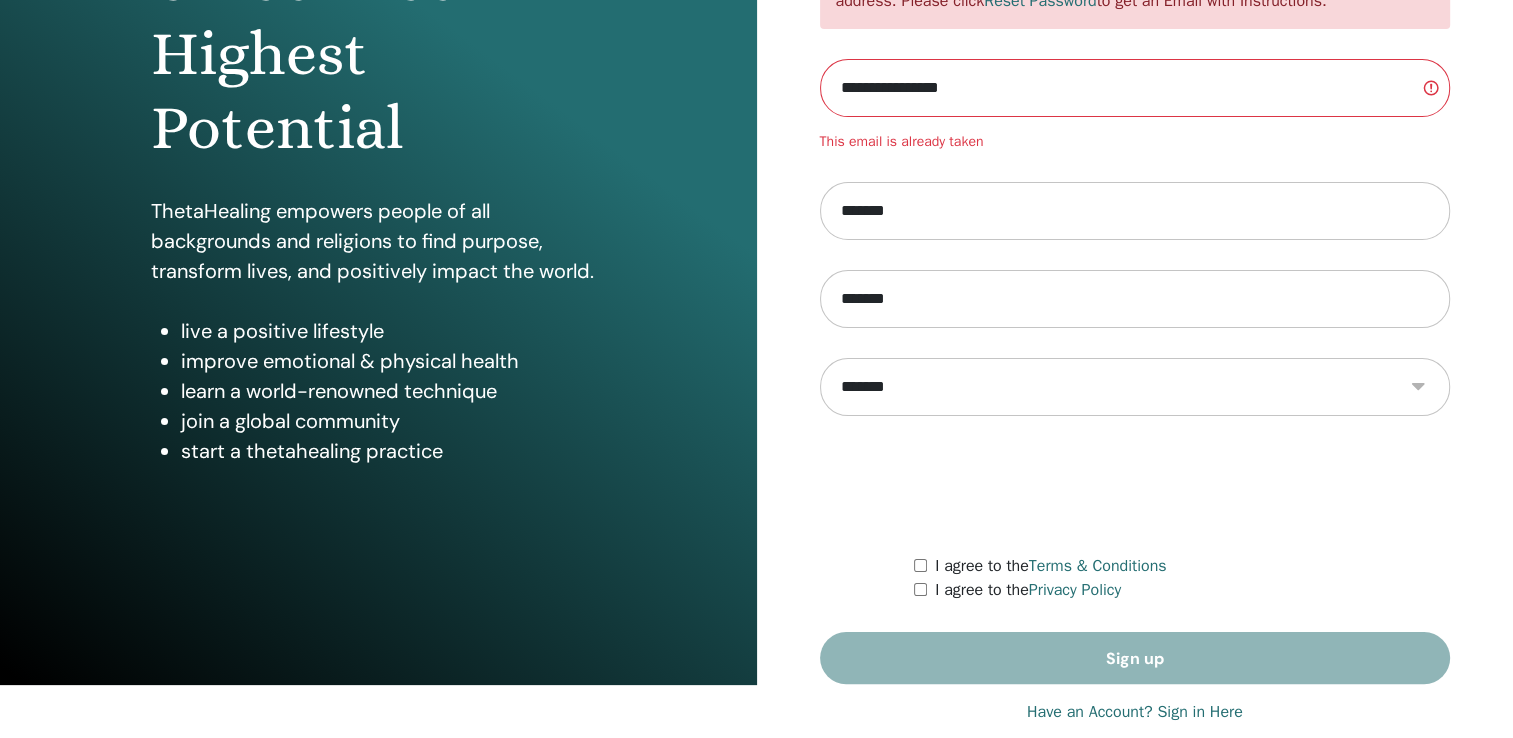 click on "Have an Account? Sign in Here" at bounding box center (1135, 712) 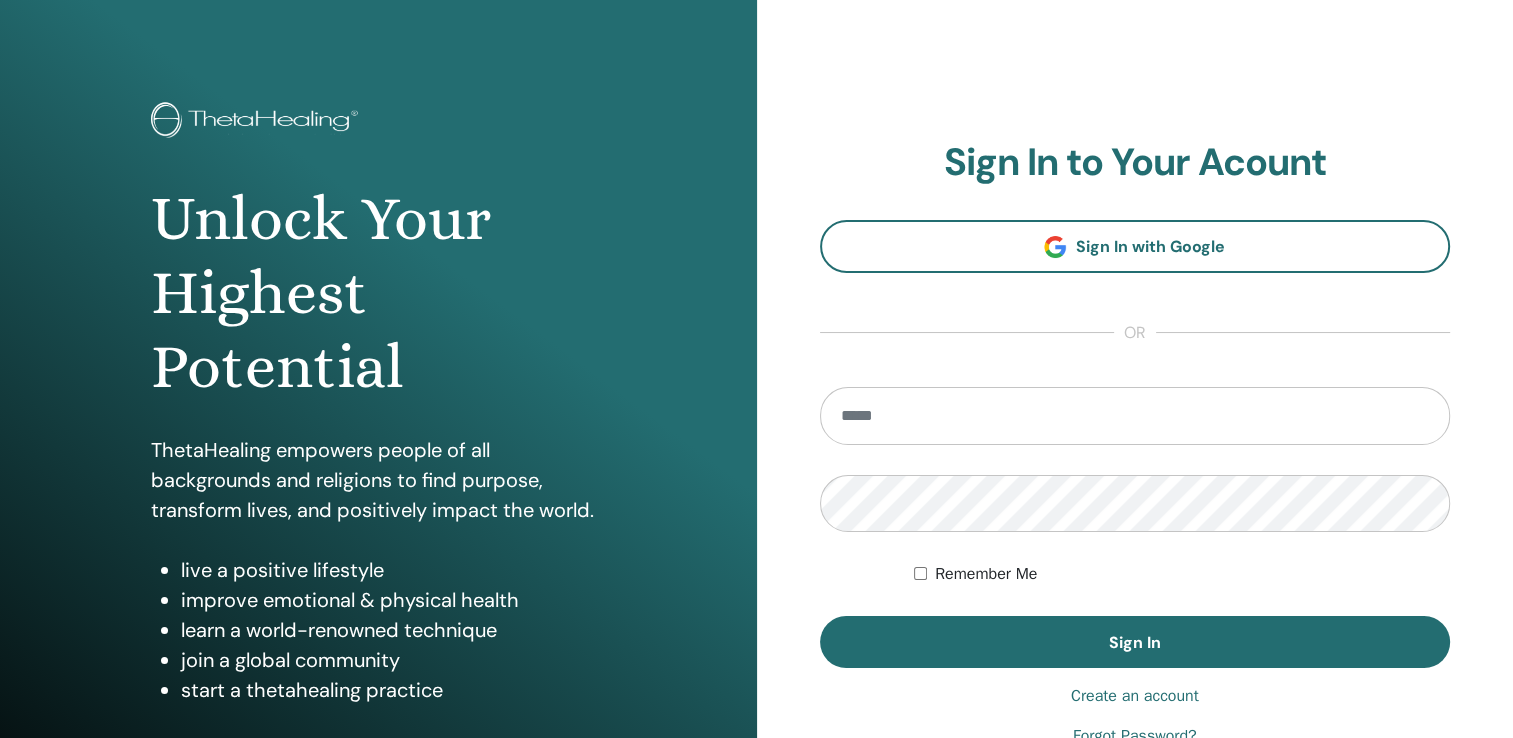 scroll, scrollTop: 0, scrollLeft: 0, axis: both 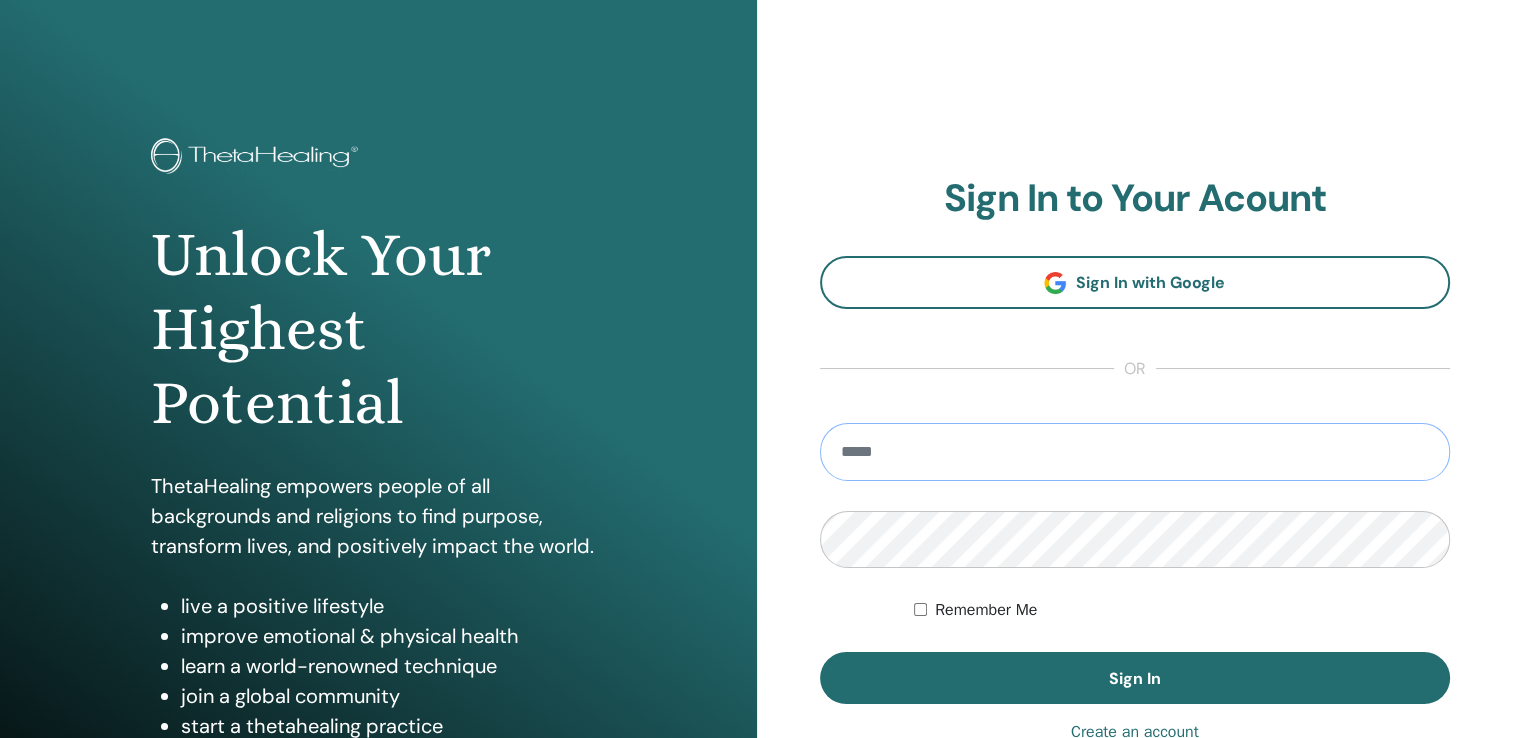 click at bounding box center (1135, 452) 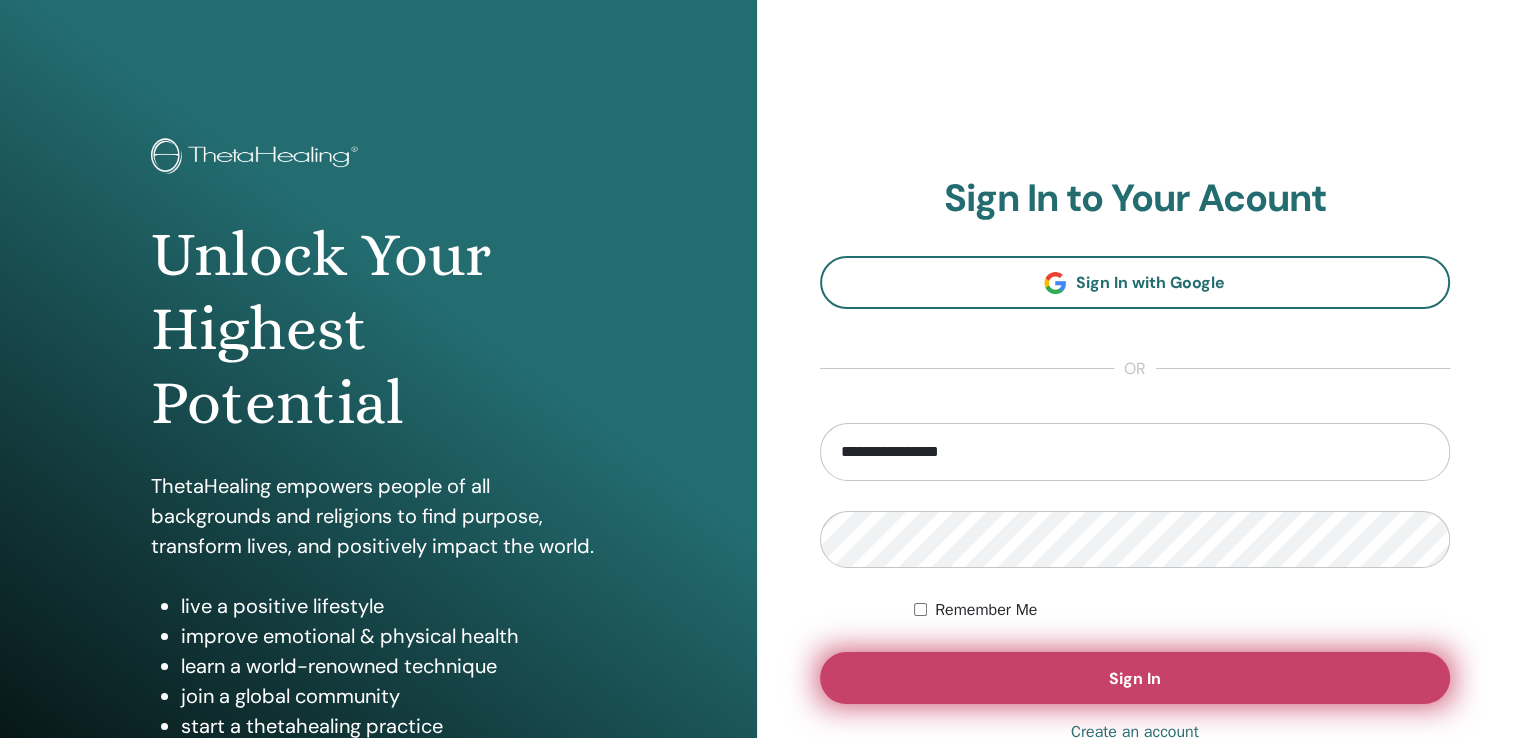 click on "Sign In" at bounding box center [1135, 678] 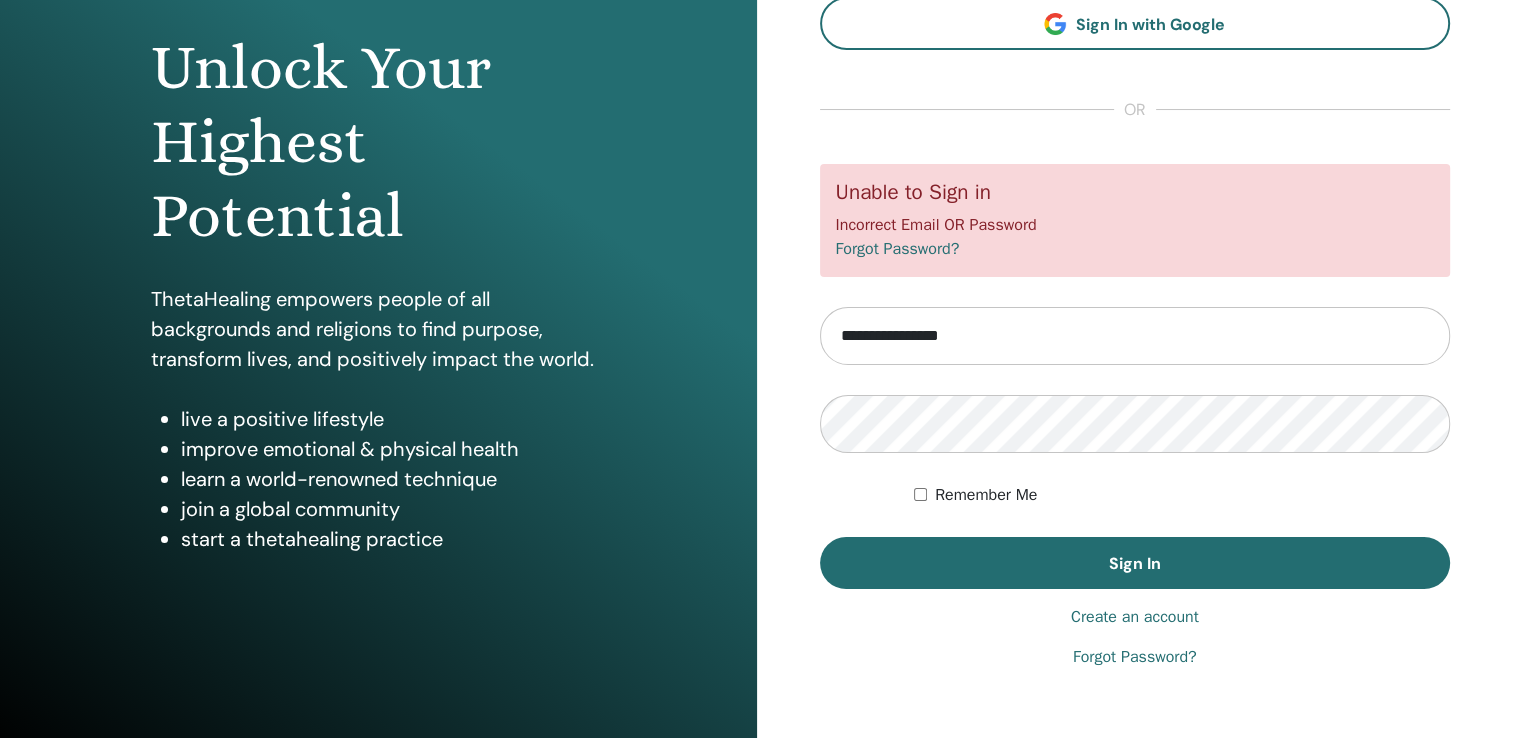 scroll, scrollTop: 200, scrollLeft: 0, axis: vertical 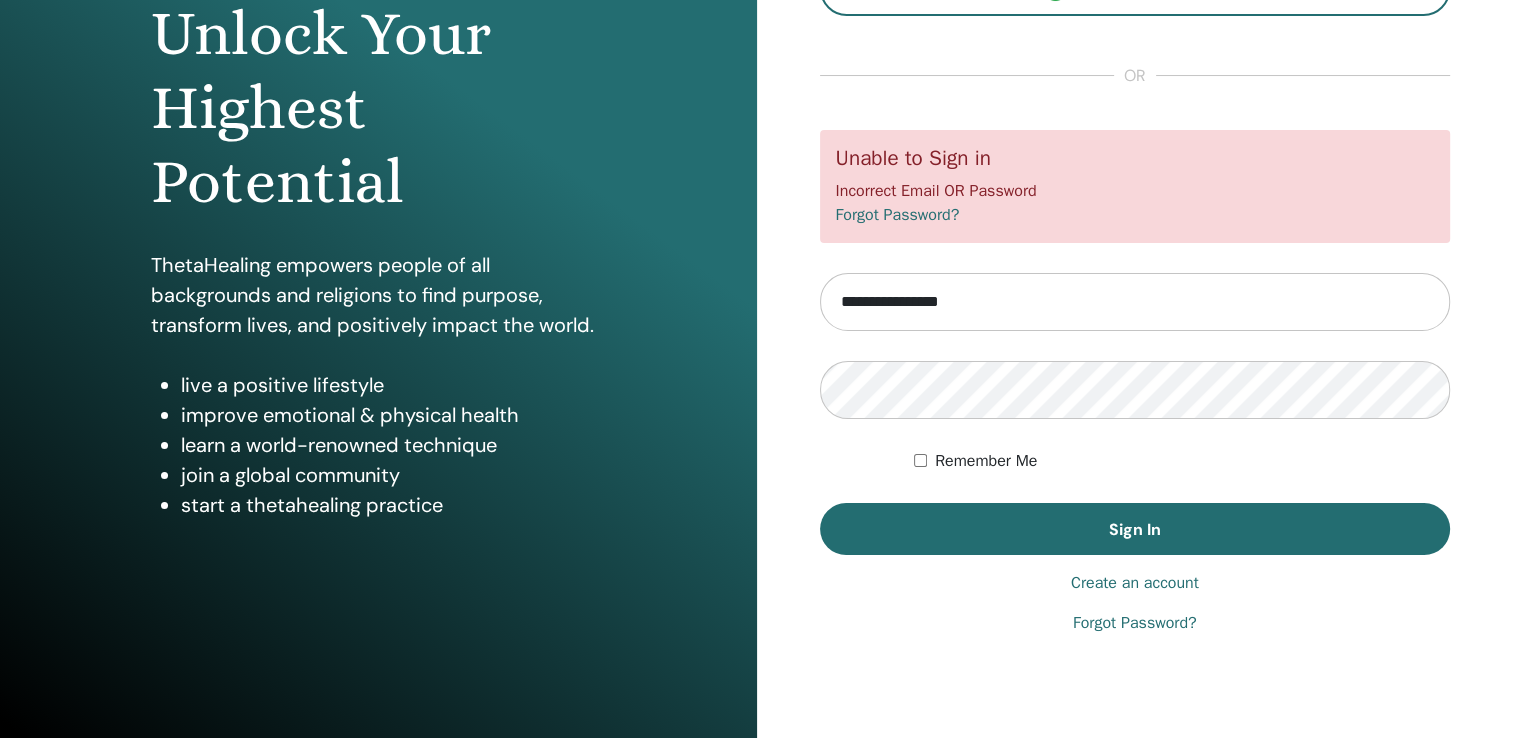 click on "Forgot Password?" at bounding box center (1135, 623) 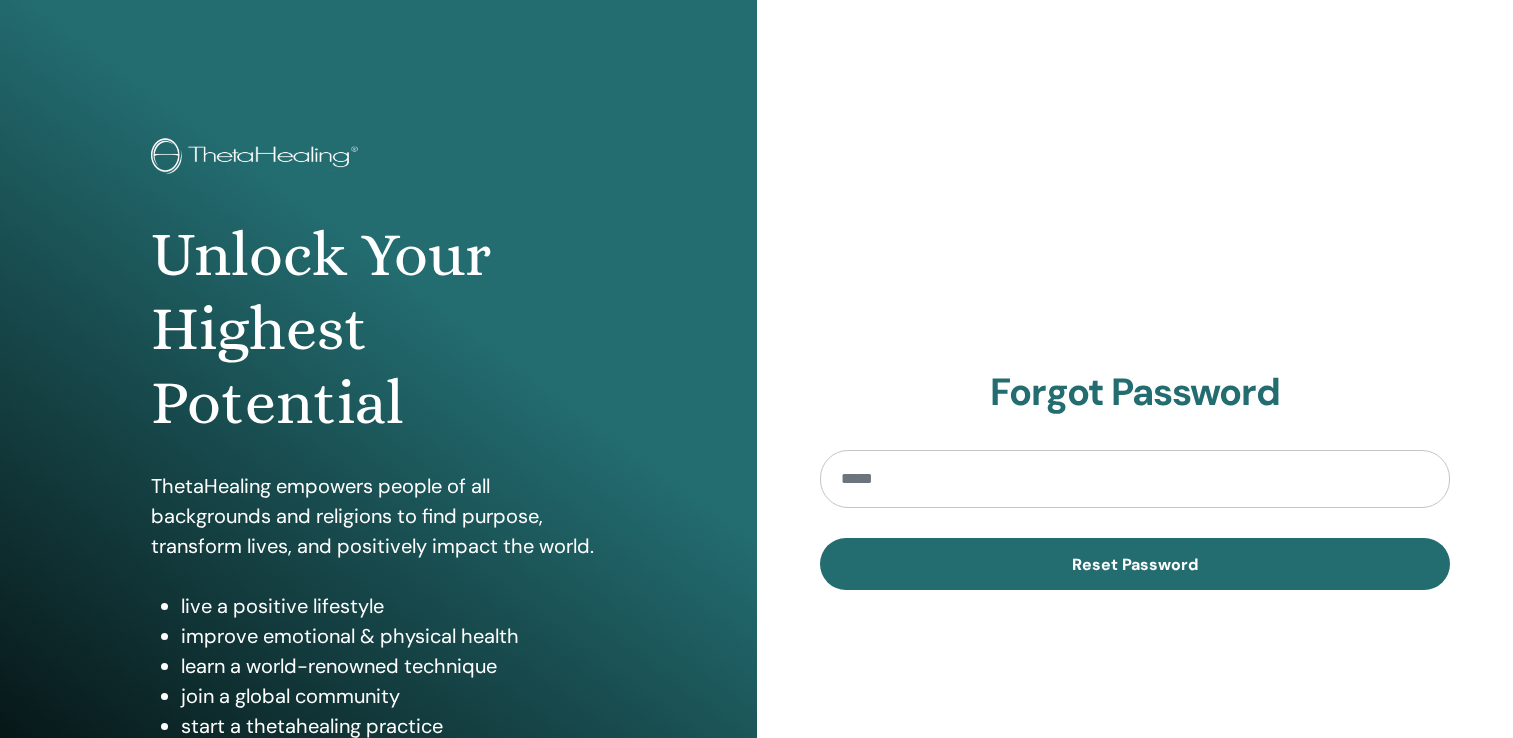 scroll, scrollTop: 0, scrollLeft: 0, axis: both 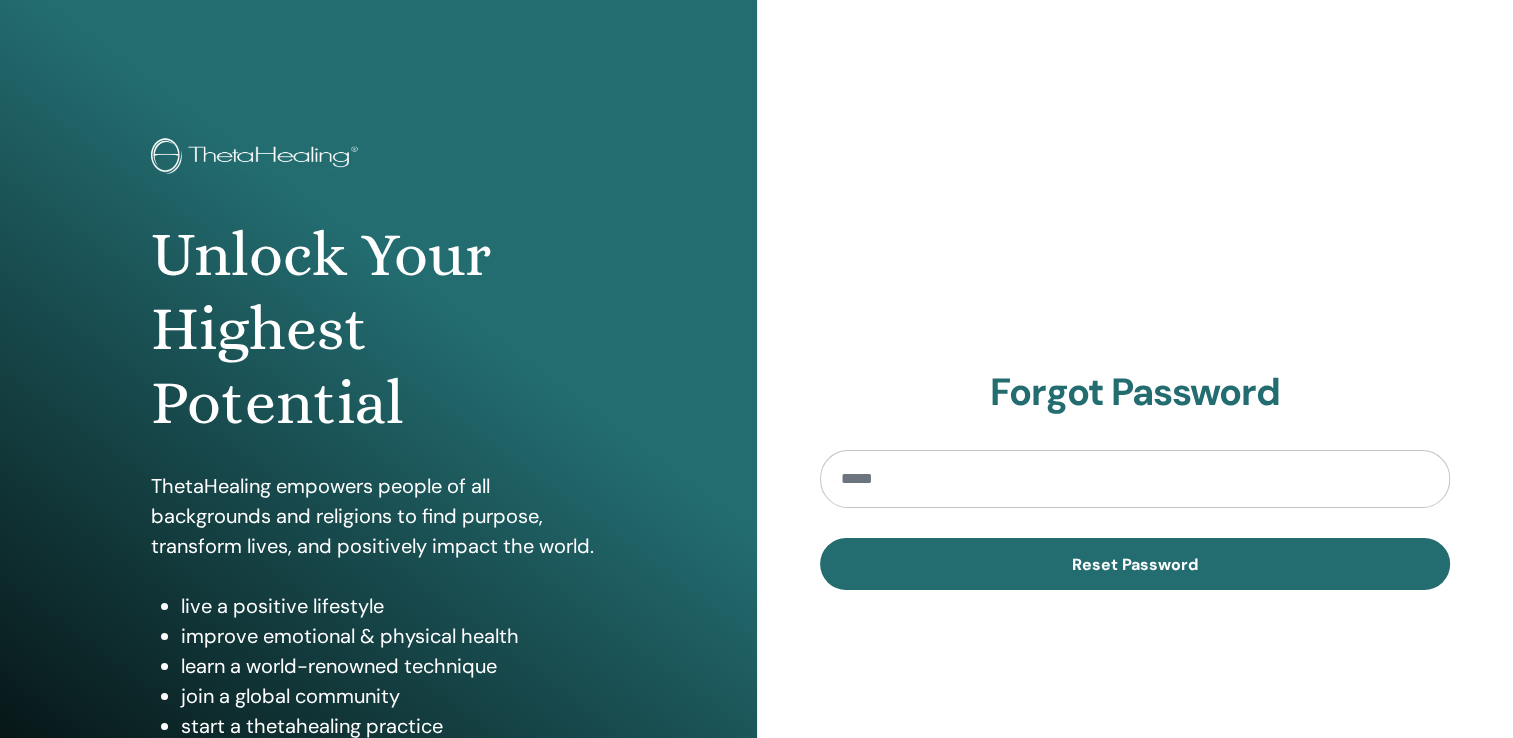 click at bounding box center [1135, 479] 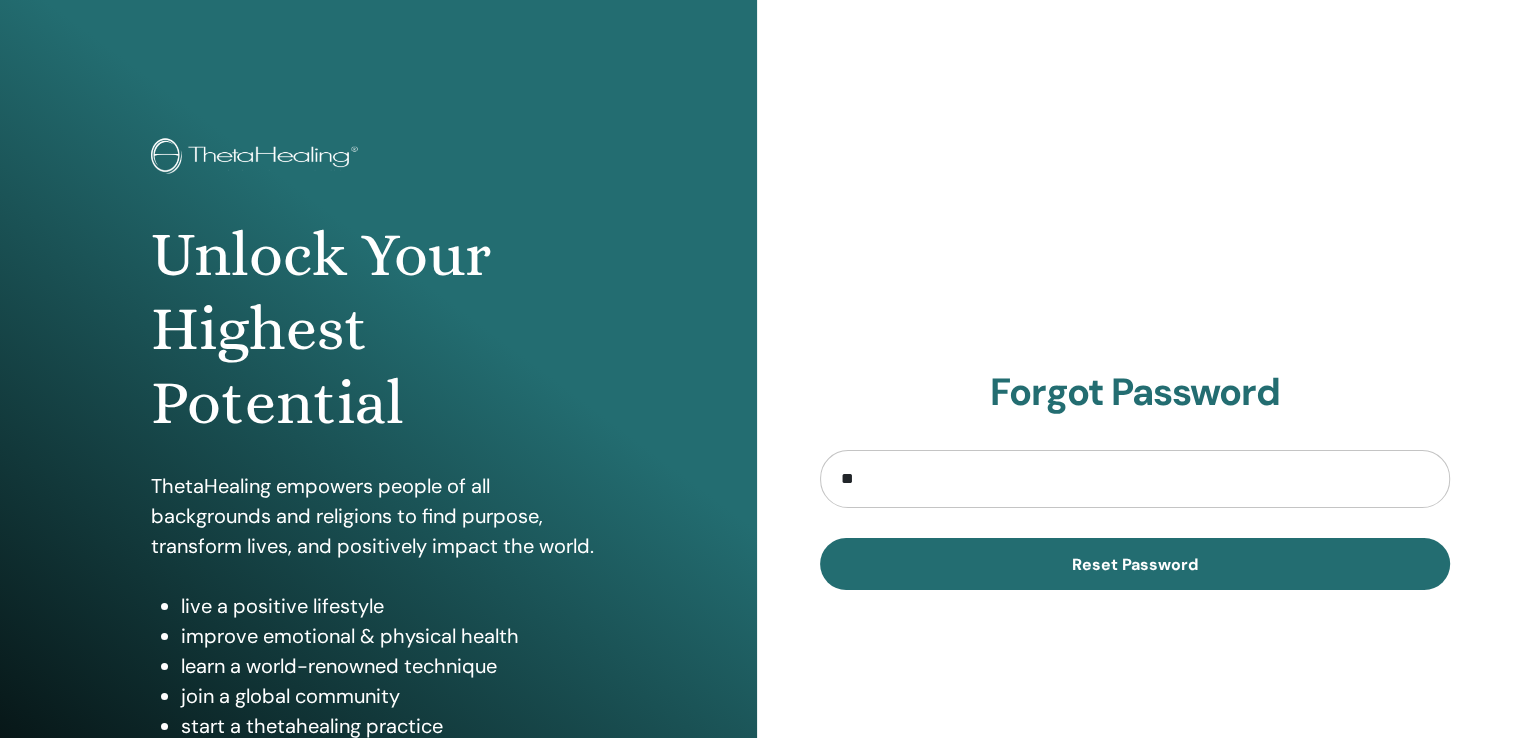 type on "**********" 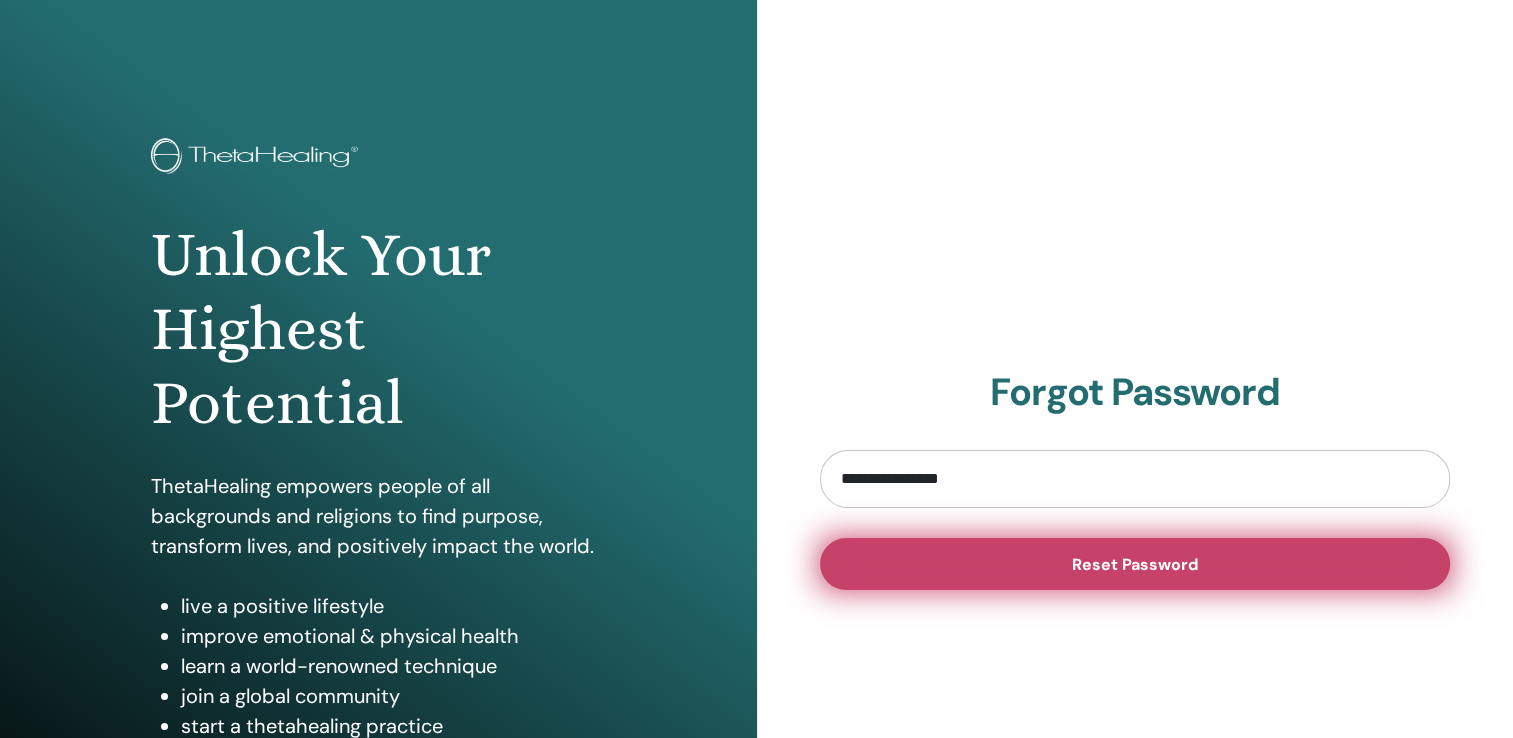 click on "Reset Password" at bounding box center [1135, 564] 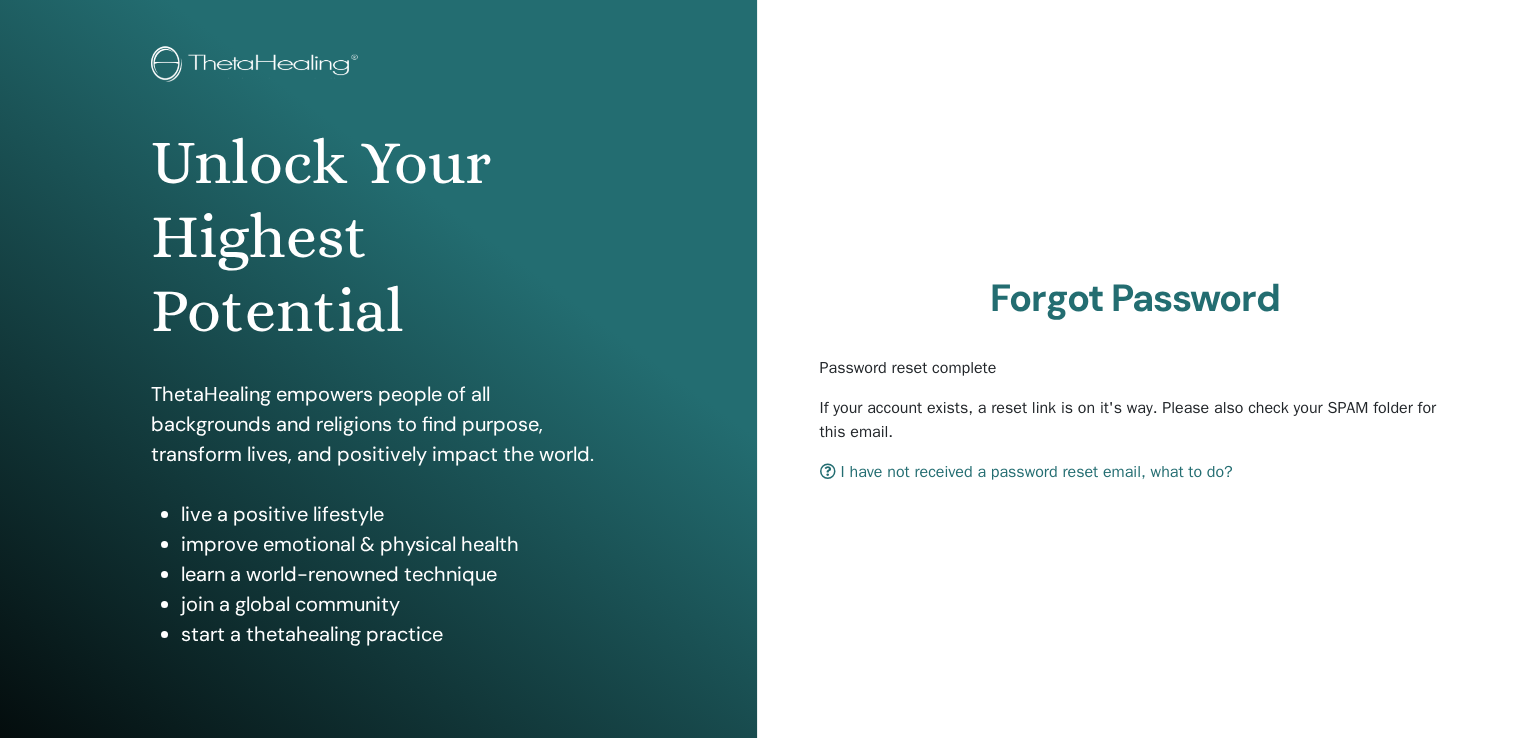scroll, scrollTop: 0, scrollLeft: 0, axis: both 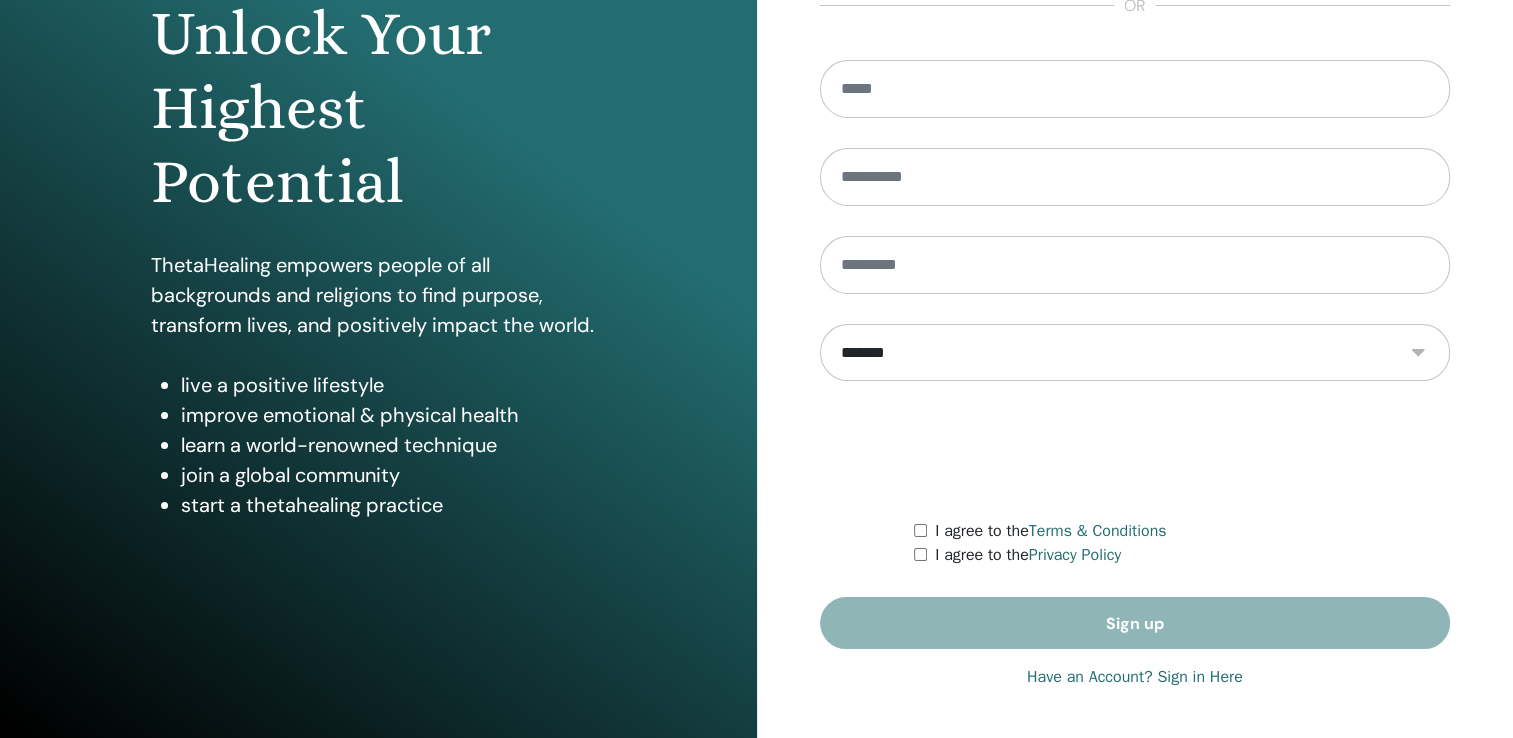 click on "Have an Account? Sign in Here" at bounding box center (1135, 677) 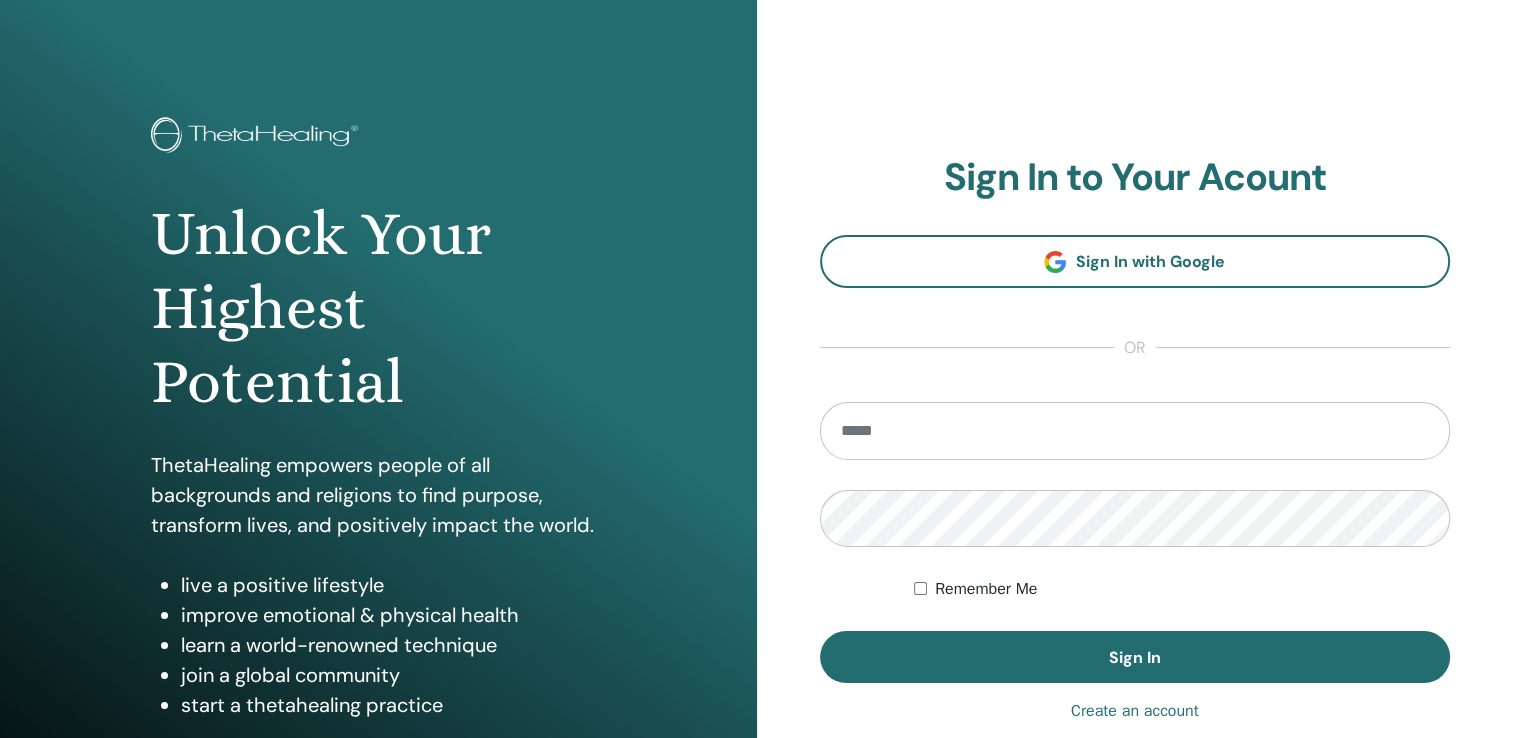 scroll, scrollTop: 0, scrollLeft: 0, axis: both 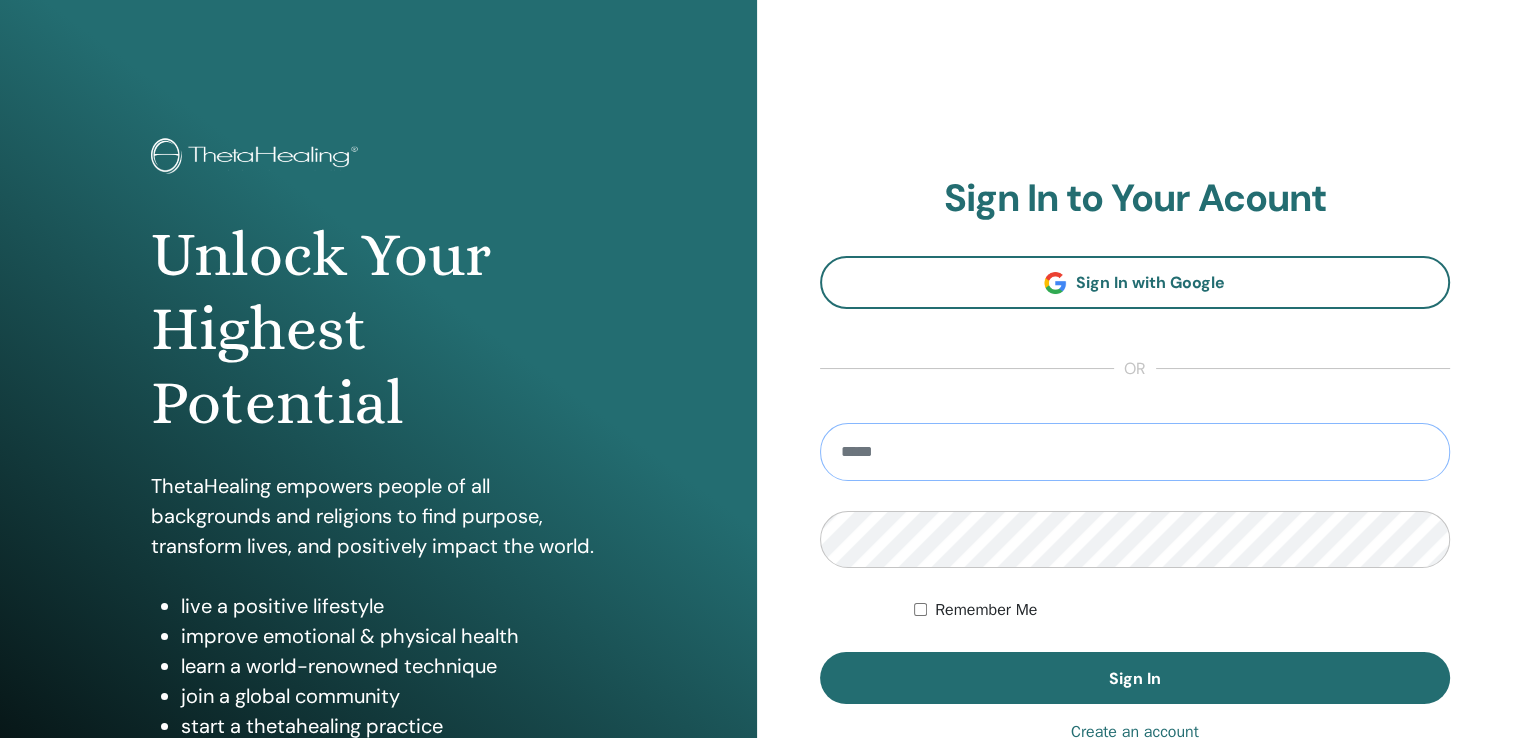 click at bounding box center (1135, 452) 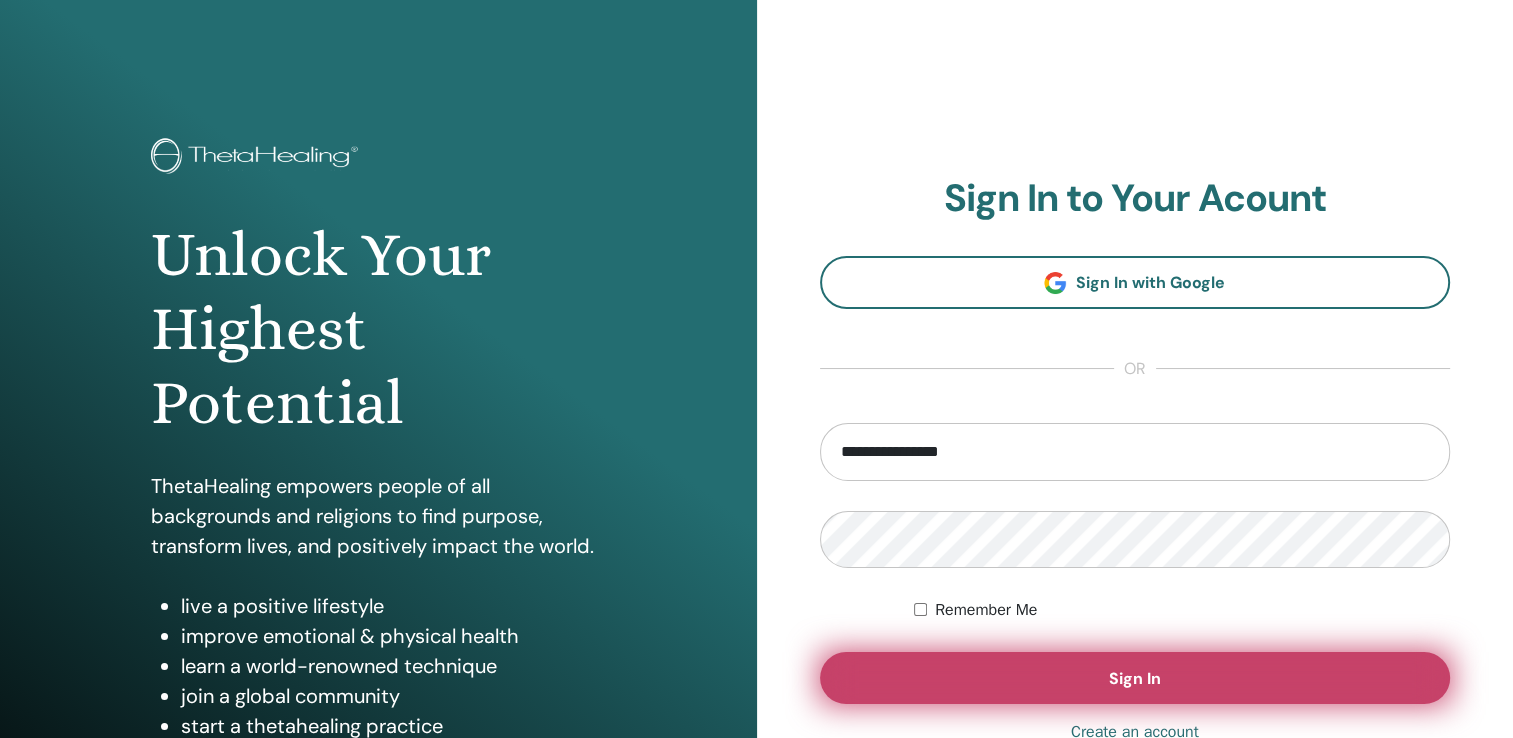 click on "Sign In" at bounding box center (1135, 678) 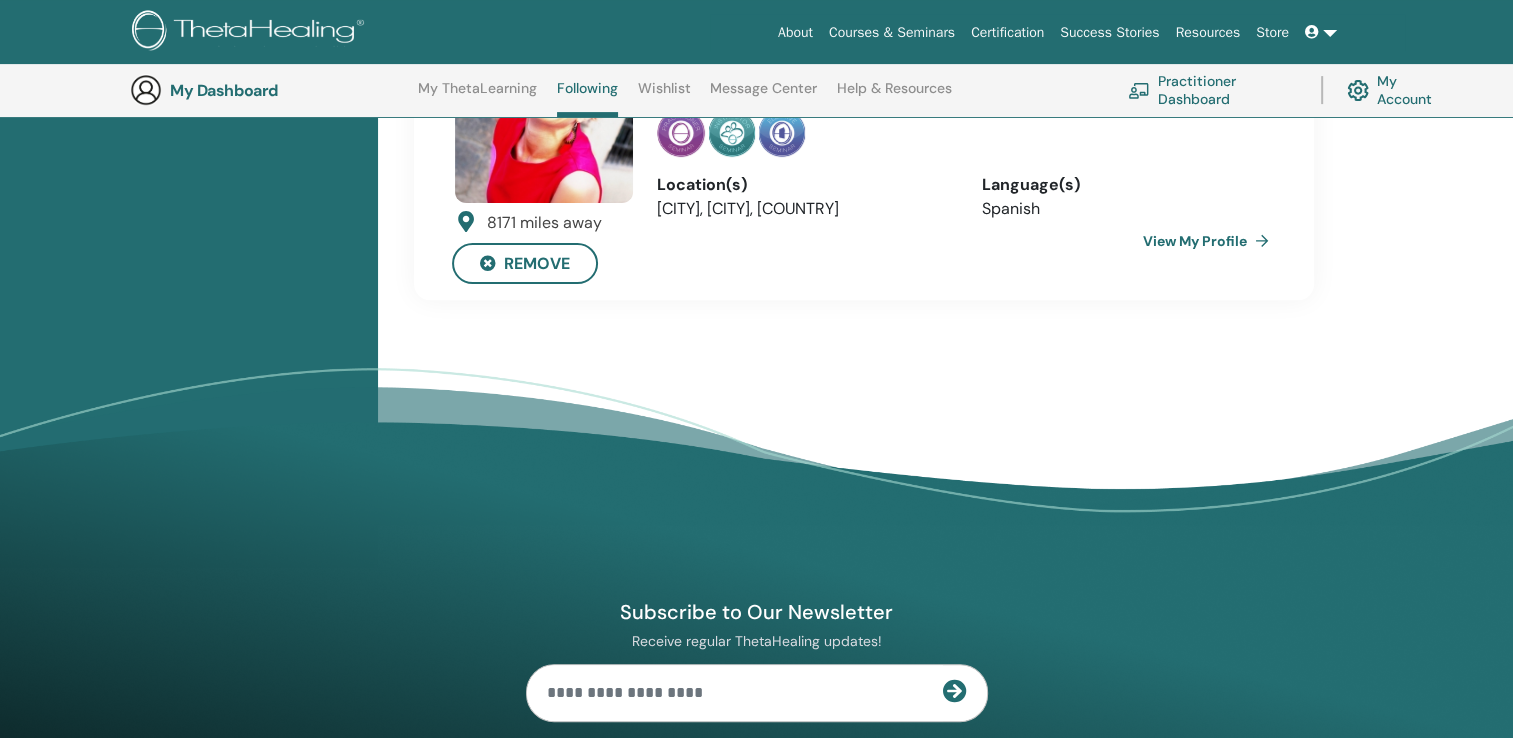 scroll, scrollTop: 416, scrollLeft: 0, axis: vertical 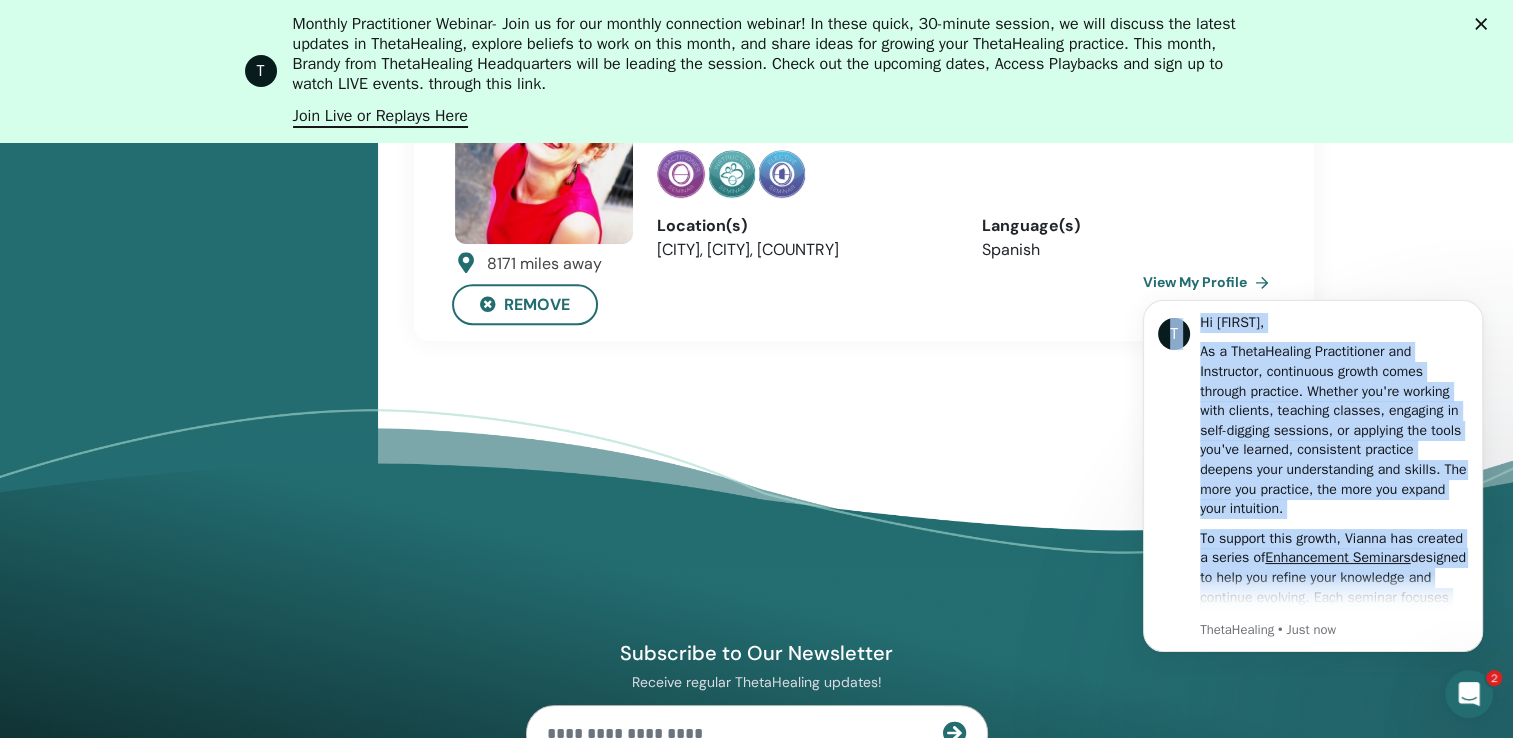 drag, startPoint x: 1375, startPoint y: 524, endPoint x: 1193, endPoint y: 294, distance: 293.2985 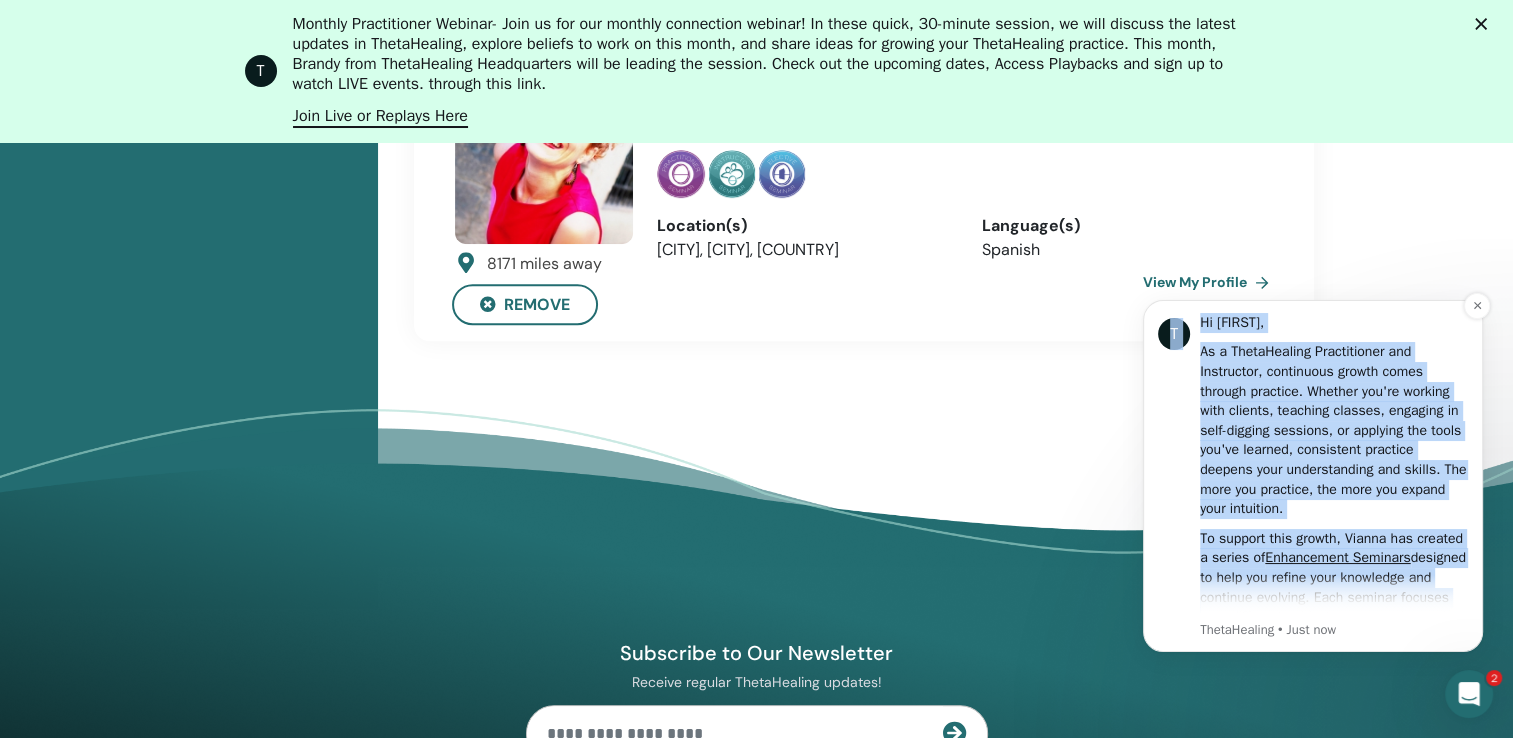 drag, startPoint x: 1193, startPoint y: 294, endPoint x: 1247, endPoint y: 424, distance: 140.76932 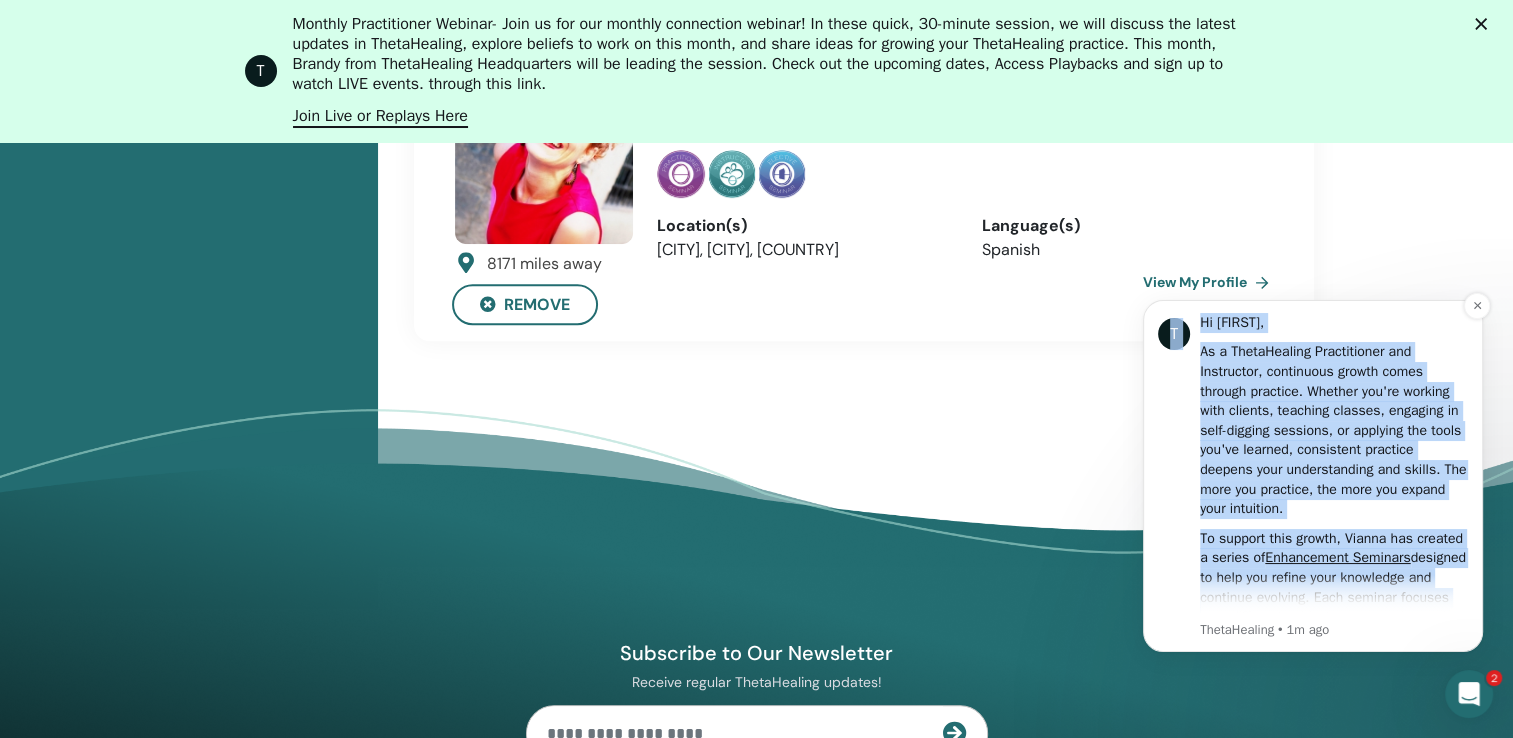 copy on "T Hi DANIELA, As a ThetaHealing Practitioner and Instructor, continuous growth comes through practice. Whether you're working with clients, teaching classes, engaging in self-digging sessions, or applying the tools you've learned, consistent practice deepens your understanding and skills. The more you practice, the more you expand your intuition.   To support this growth, Vianna has created a series of  Enhancement Seminars  designed to help you refine your knowledge and continue evolving. Each seminar focuses on a different subject—some revisit and deepen specific class topics, while others explore business growth or personal expansion. You must meet certain prerequisites to attend, so be sure to check them out.   These seminars offer instant access upon purchase, with a 30-day window to review as needed. A great bonus? Enhancement Seminars count toward recertification for both practitioners and instructors—on top of being incredible learning opportunities! Check out the   Enhancement Seminars Here   Whil..." 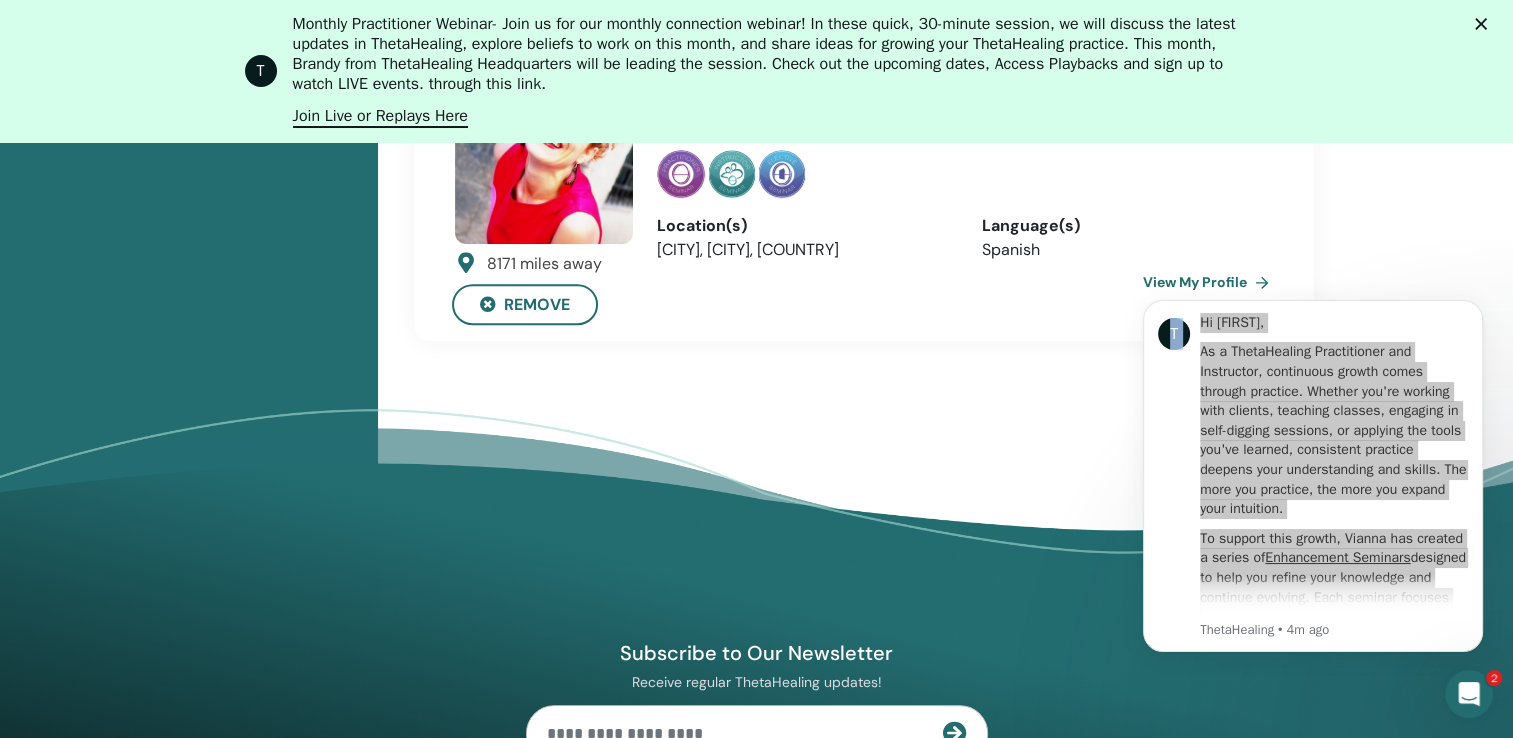 click on "Subscribe to Our Newsletter
Receive regular ThetaHealing updates!
Theta Healing
What is ThetaHealing" at bounding box center [756, 740] 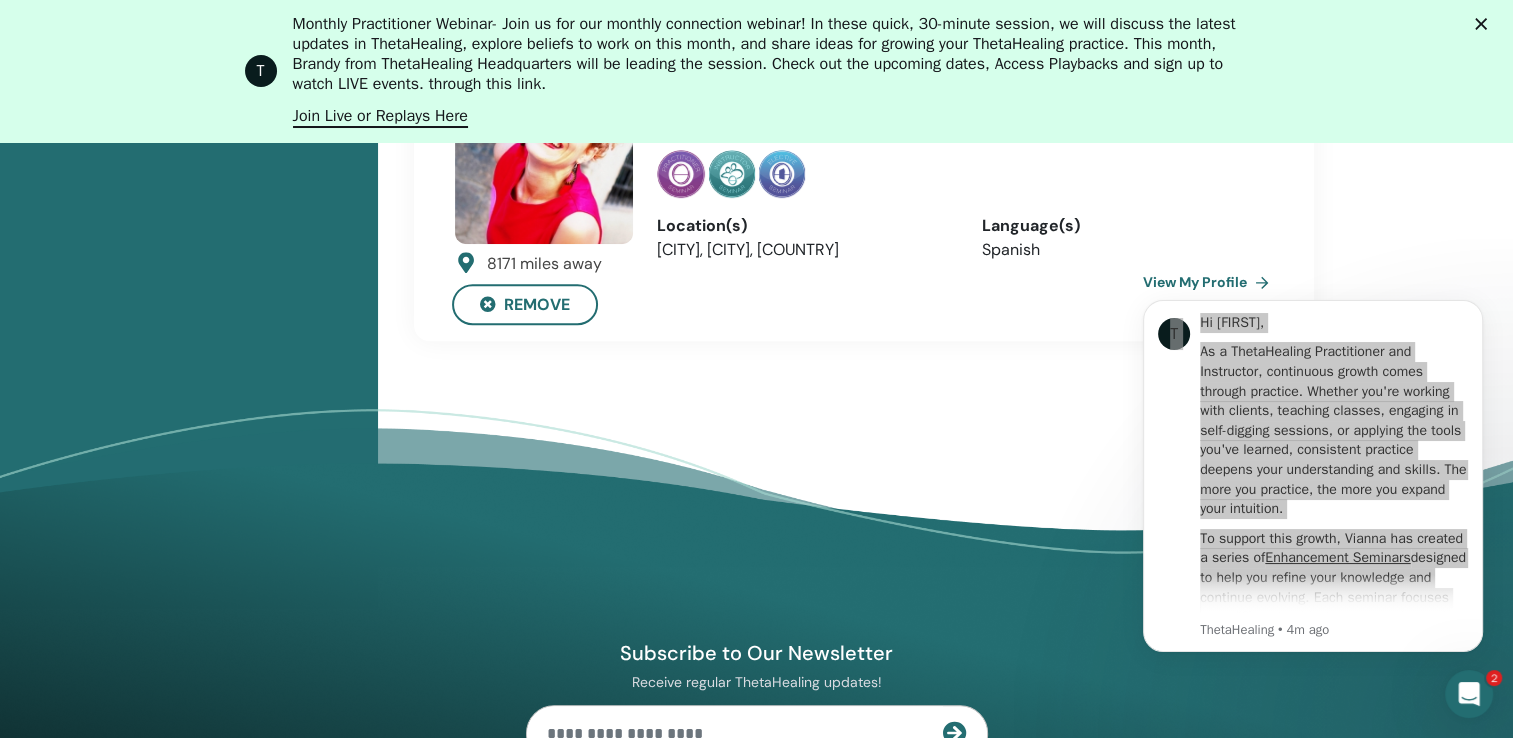 click 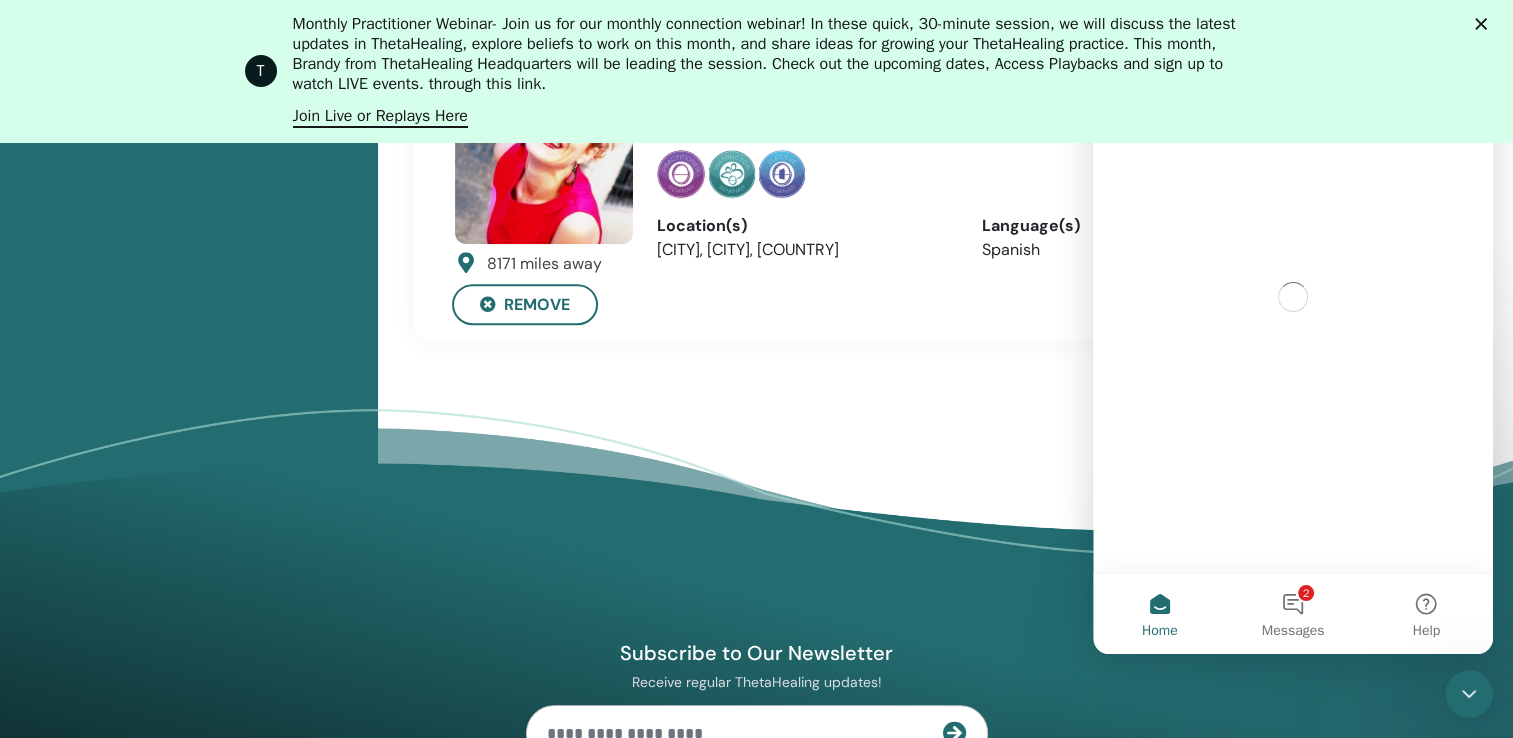 scroll, scrollTop: 0, scrollLeft: 0, axis: both 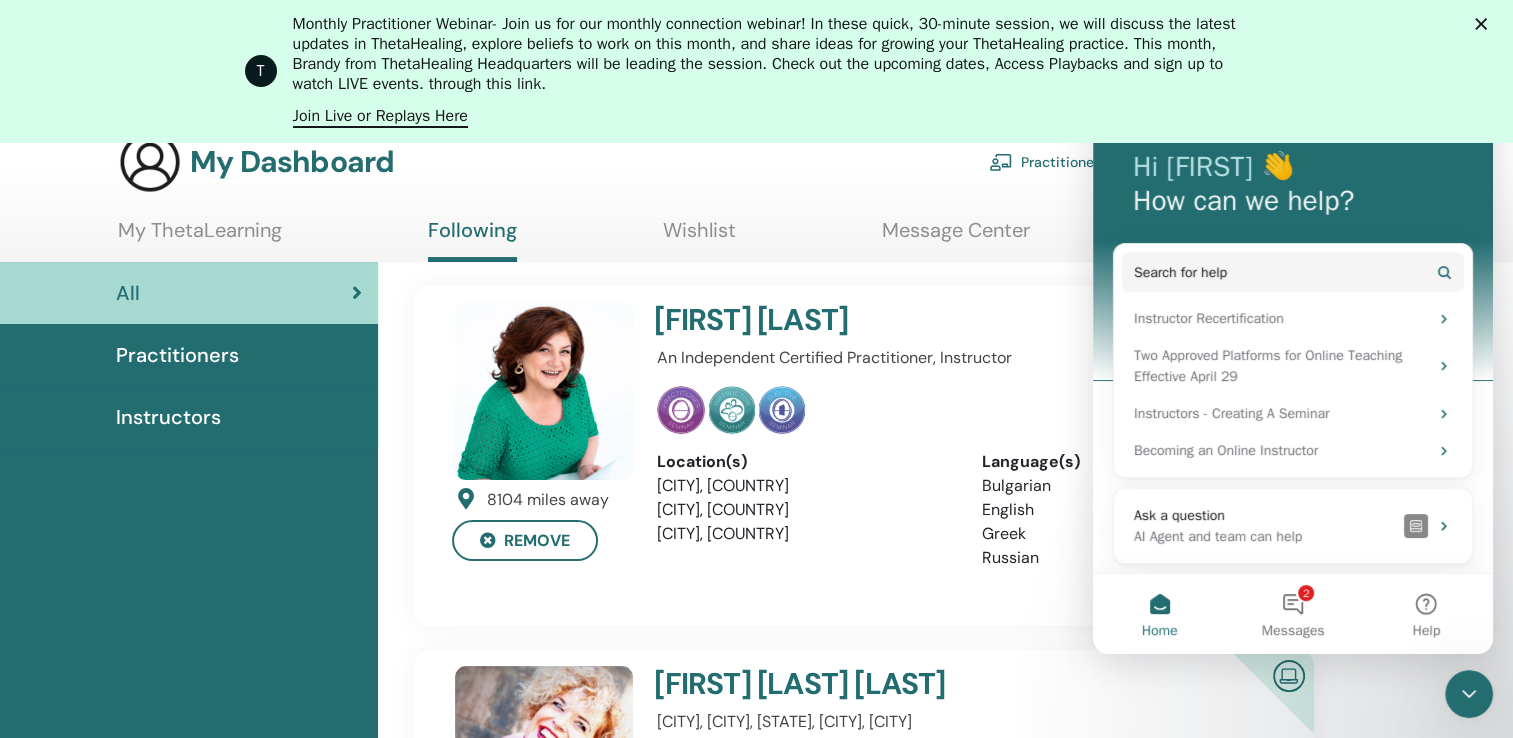 click on "T Monthly Practitioner Webinar  - Join us for our monthly connection webinar! In these quick, 30-minute session, we will discuss the latest updates in ThetaHealing, explore beliefs to work on this month, and share ideas for growing your ThetaHealing practice. This month, Brandy from ThetaHealing Headquarters will be leading the session. Check out the upcoming dates, Access Playbacks and sign up to watch LIVE events. through this link. Join Live or Replays Here" at bounding box center [756, 71] 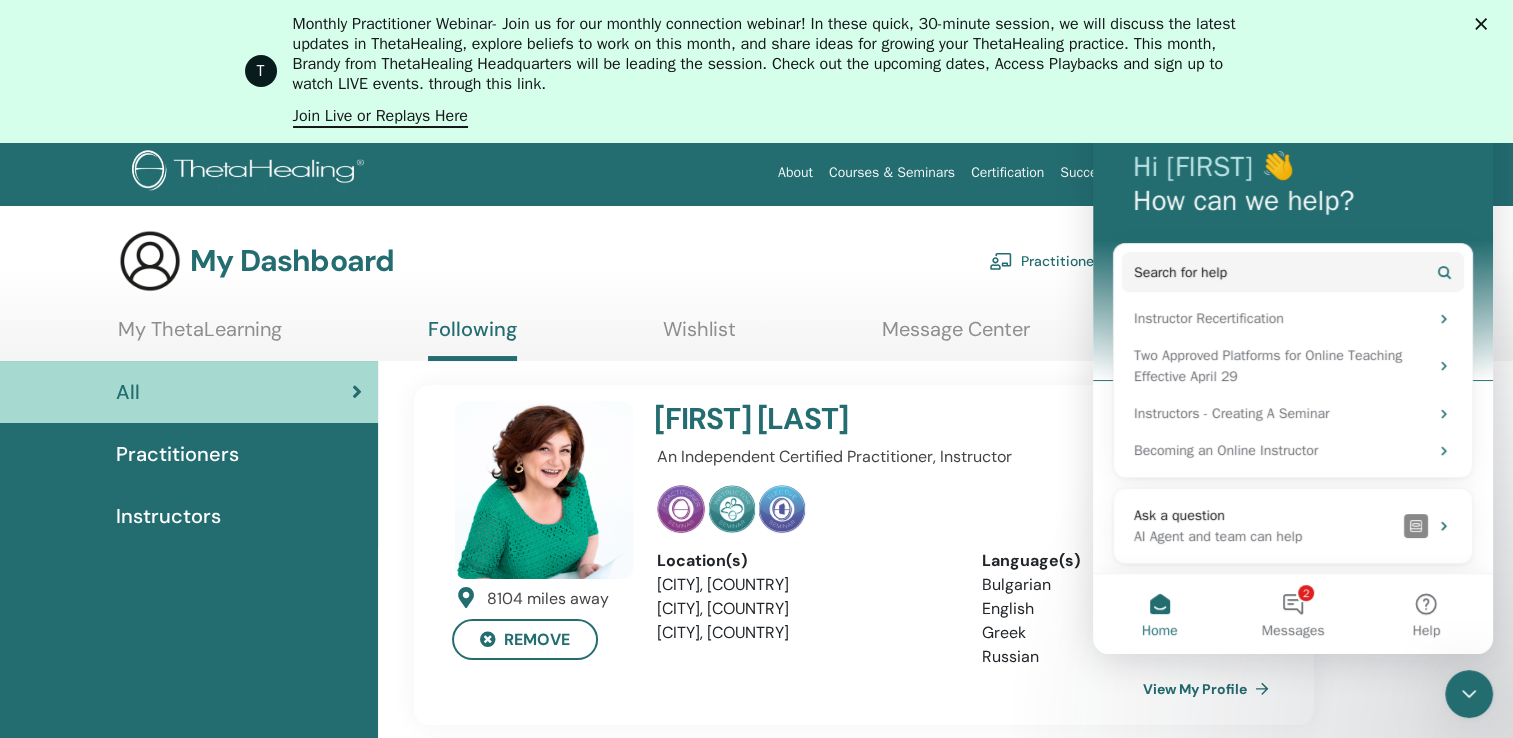 scroll, scrollTop: 0, scrollLeft: 0, axis: both 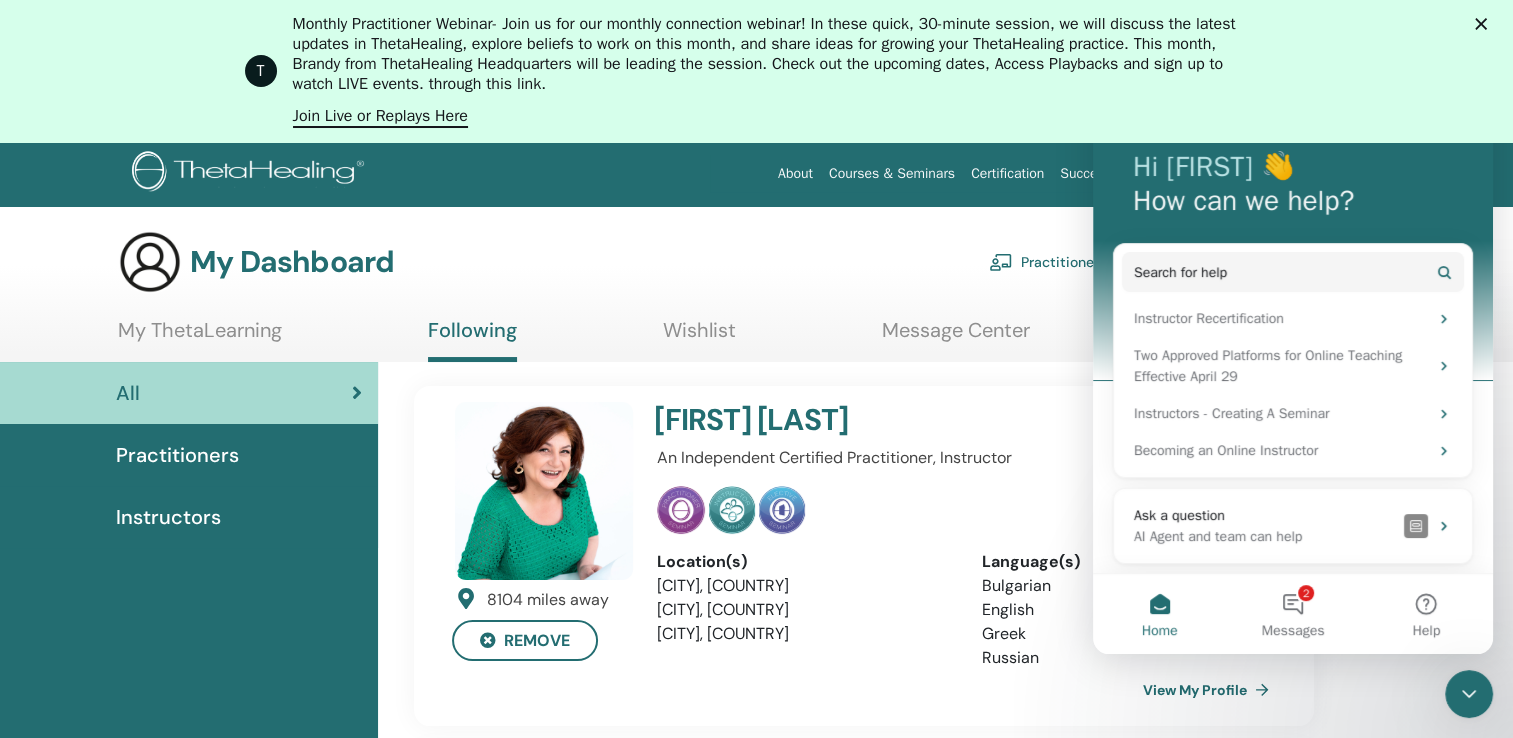 click on "My ThetaLearning" at bounding box center [200, 337] 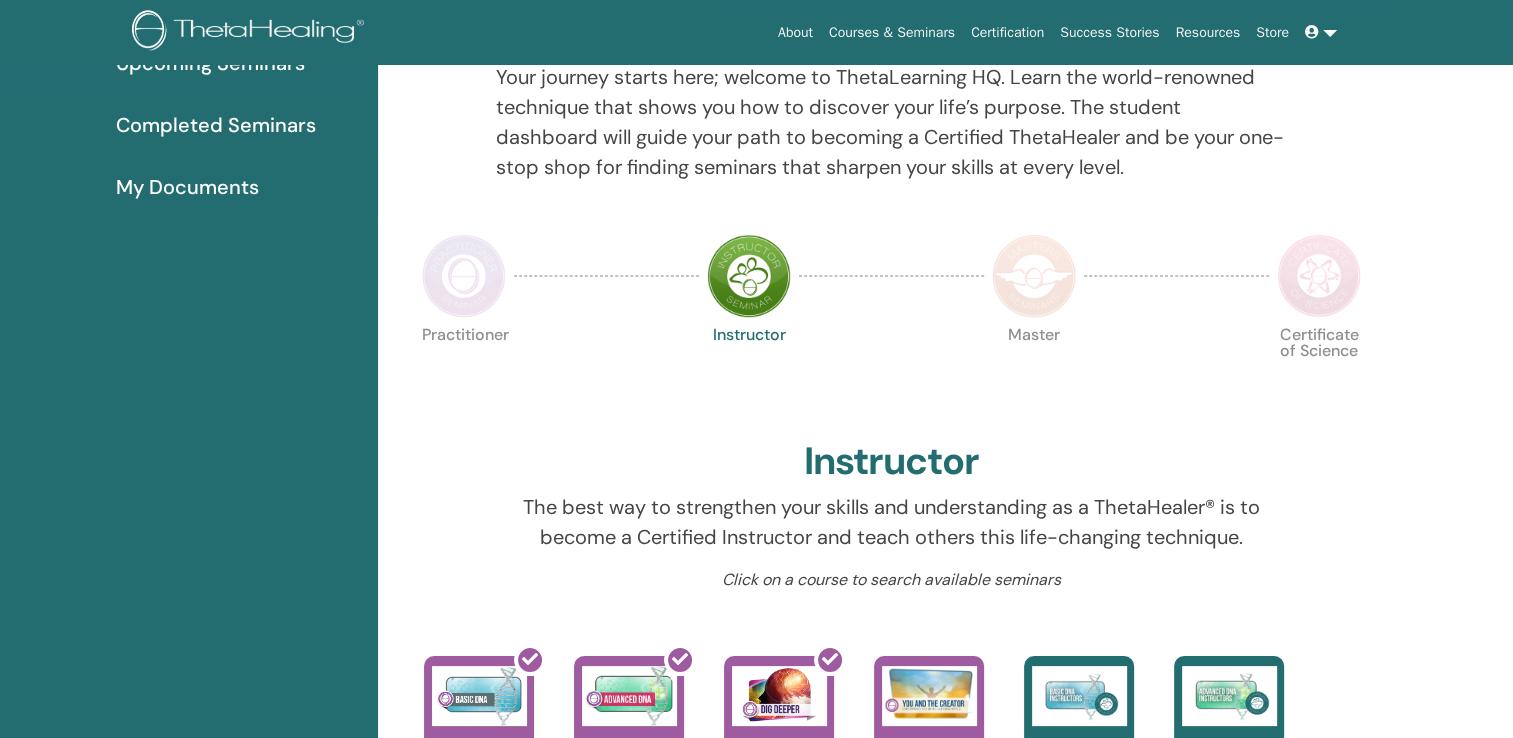 scroll, scrollTop: 252, scrollLeft: 0, axis: vertical 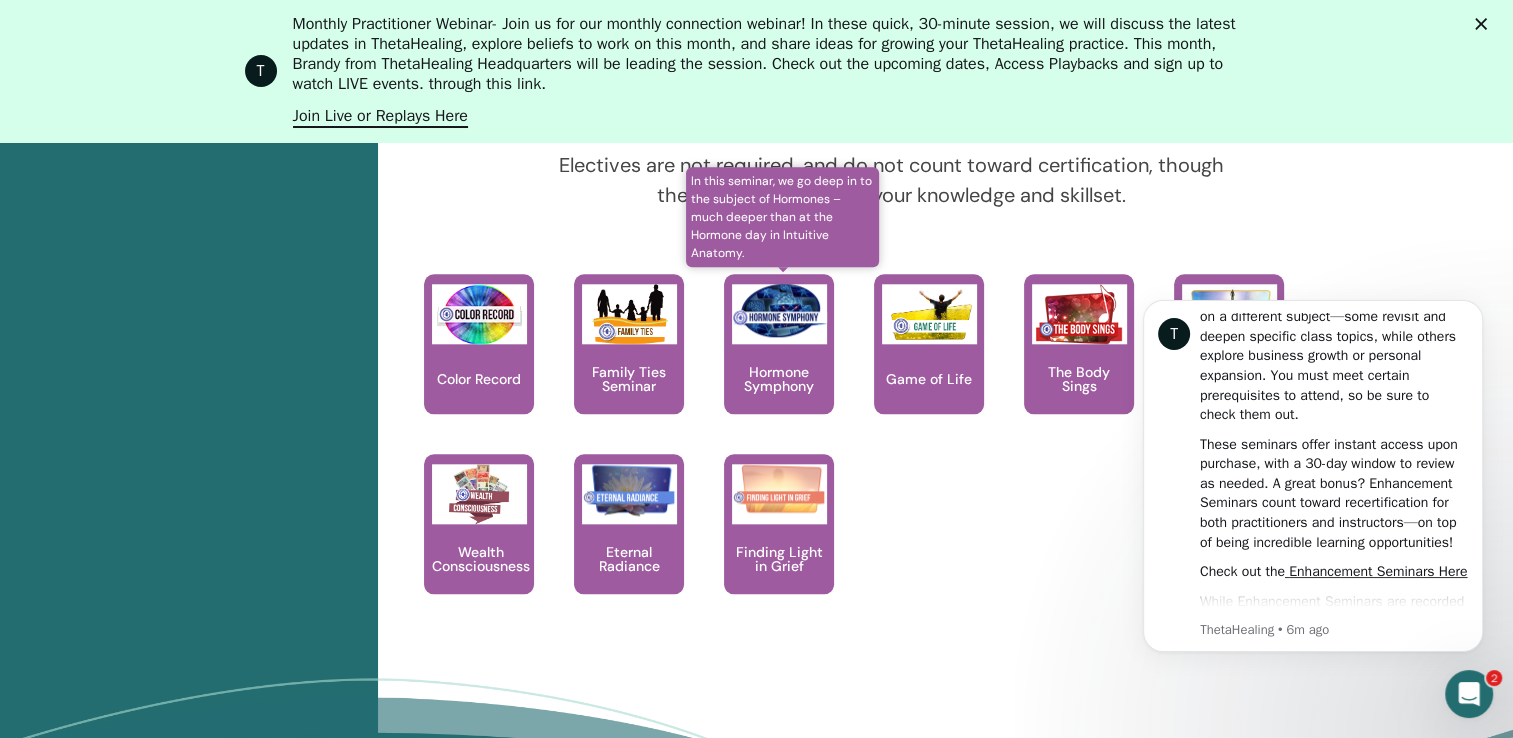 click on "Hormone Symphony" at bounding box center [779, 379] 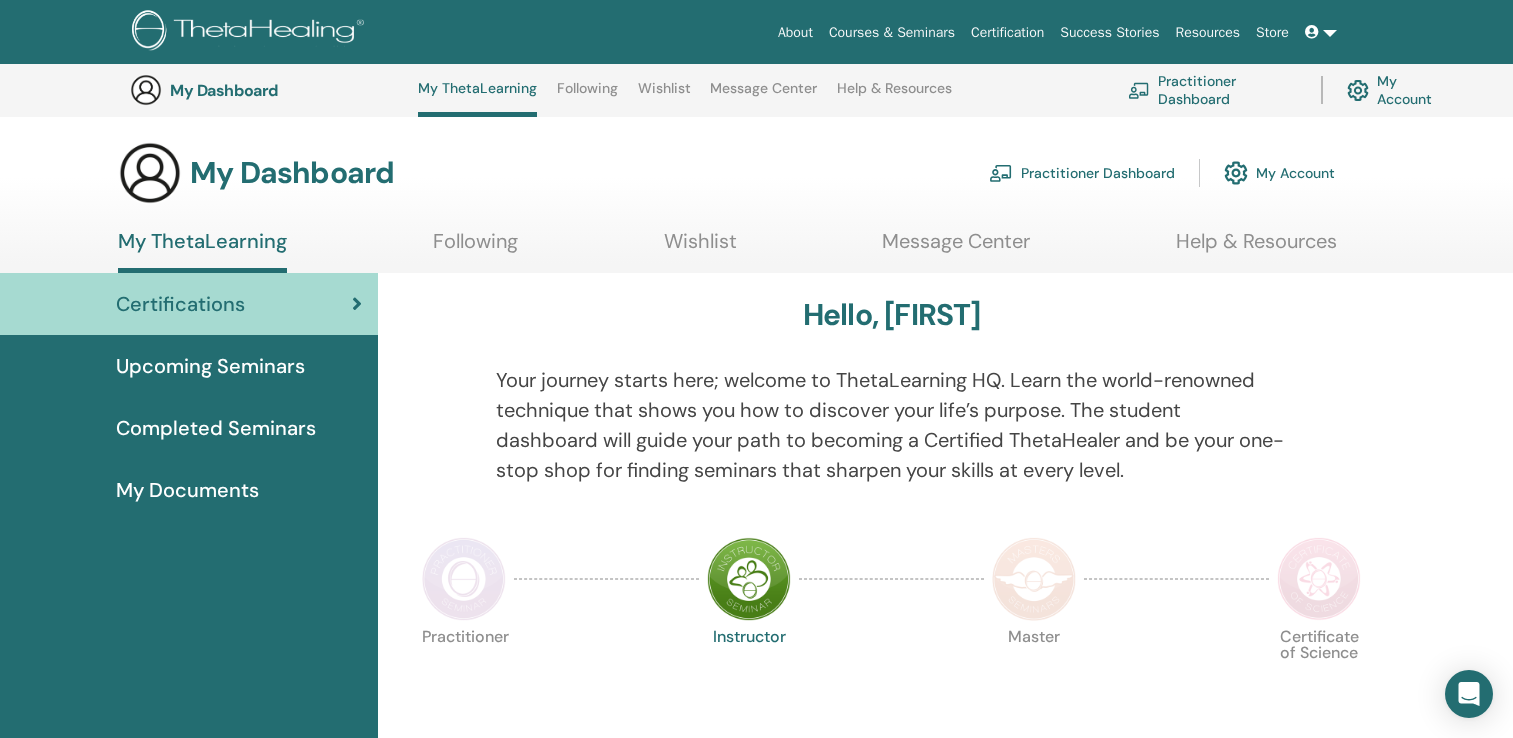 scroll, scrollTop: 1811, scrollLeft: 0, axis: vertical 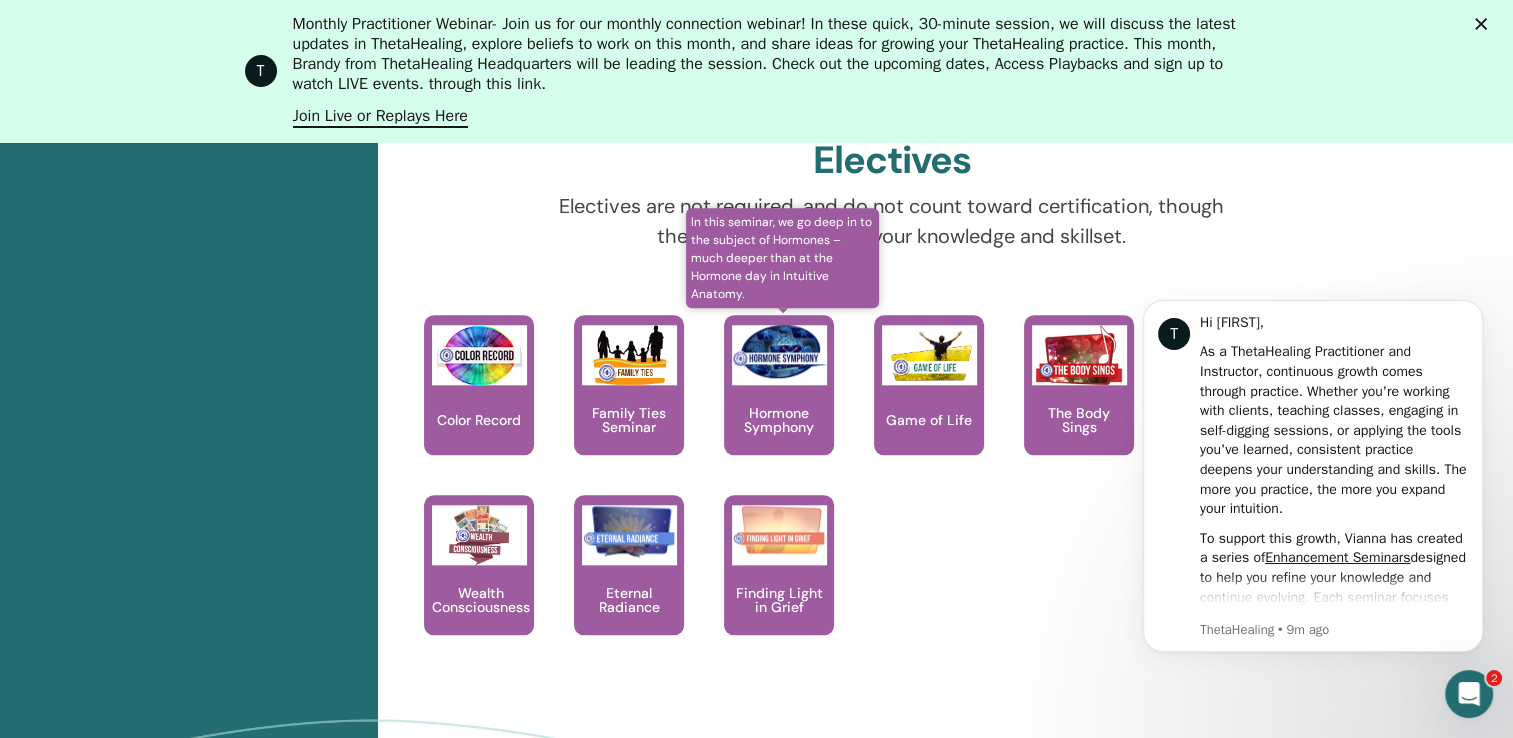 click on "Hormone Symphony" at bounding box center [779, 420] 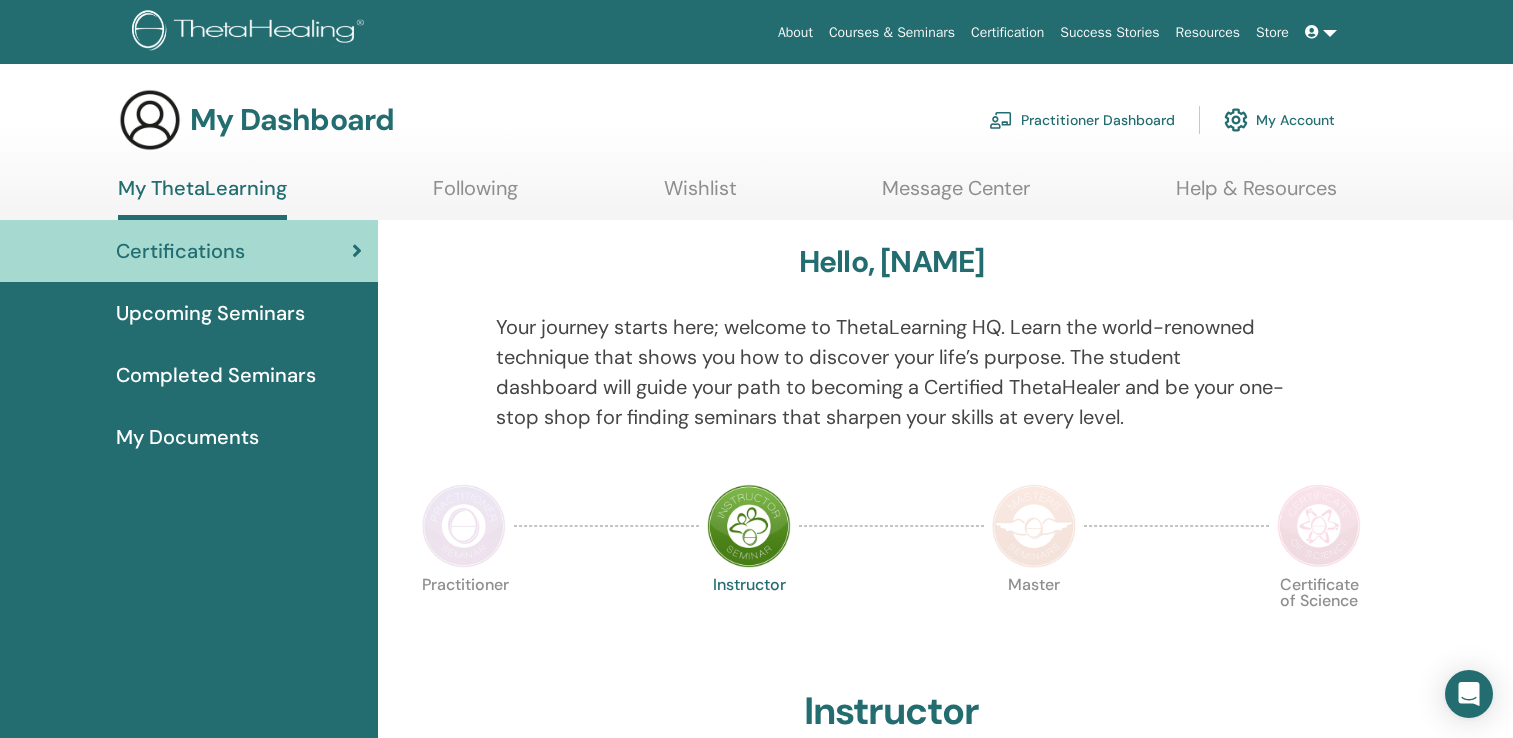 scroll, scrollTop: 0, scrollLeft: 0, axis: both 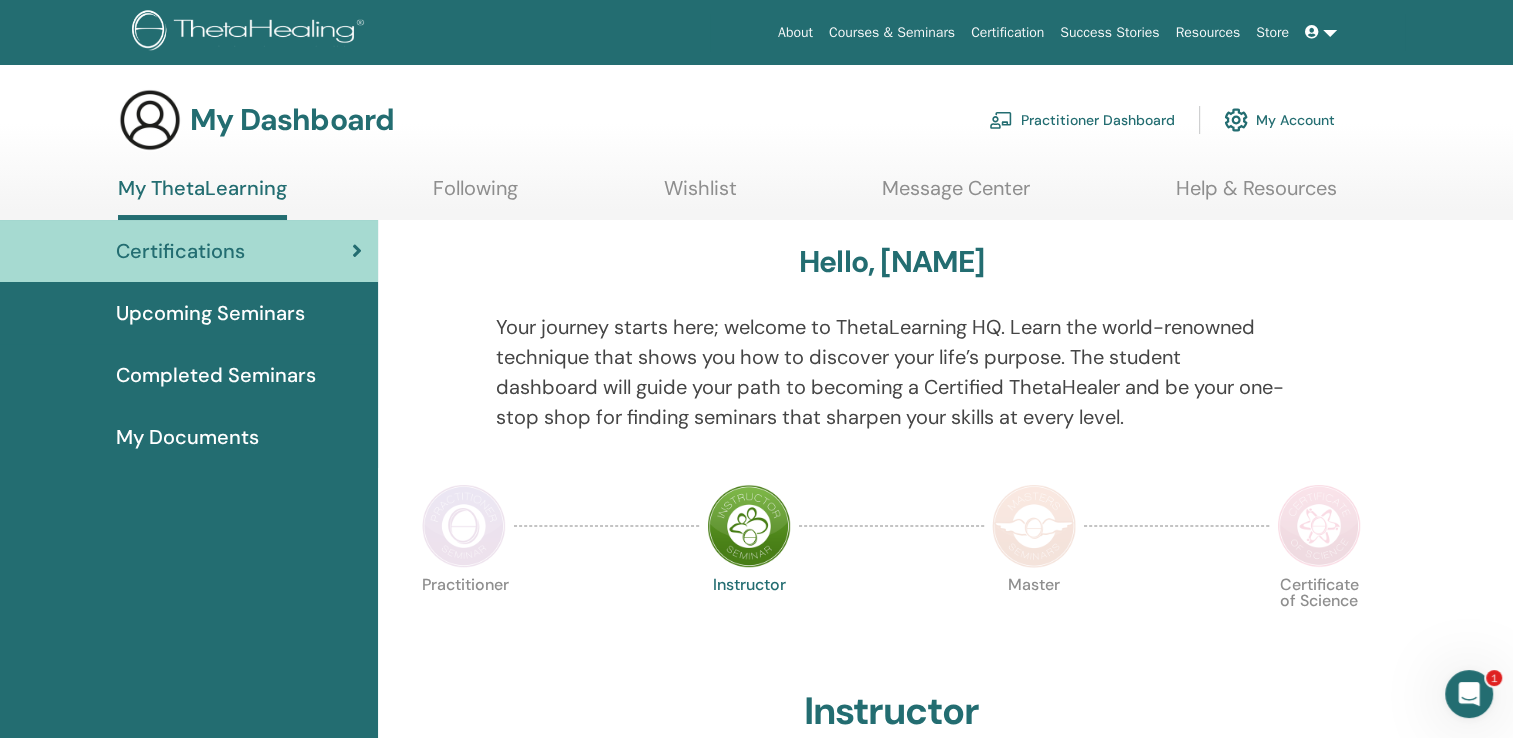 click on "Upcoming Seminars" at bounding box center [210, 313] 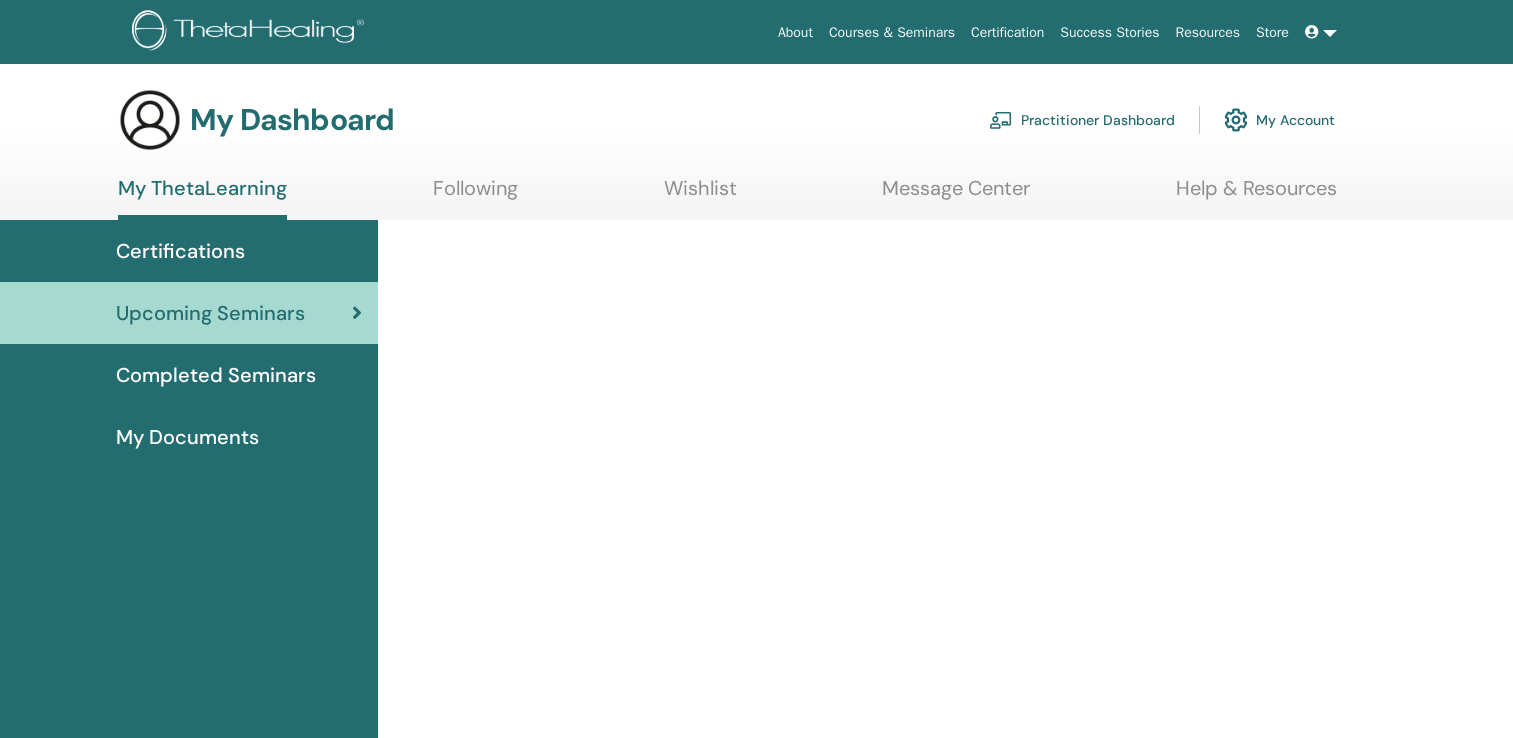 scroll, scrollTop: 0, scrollLeft: 0, axis: both 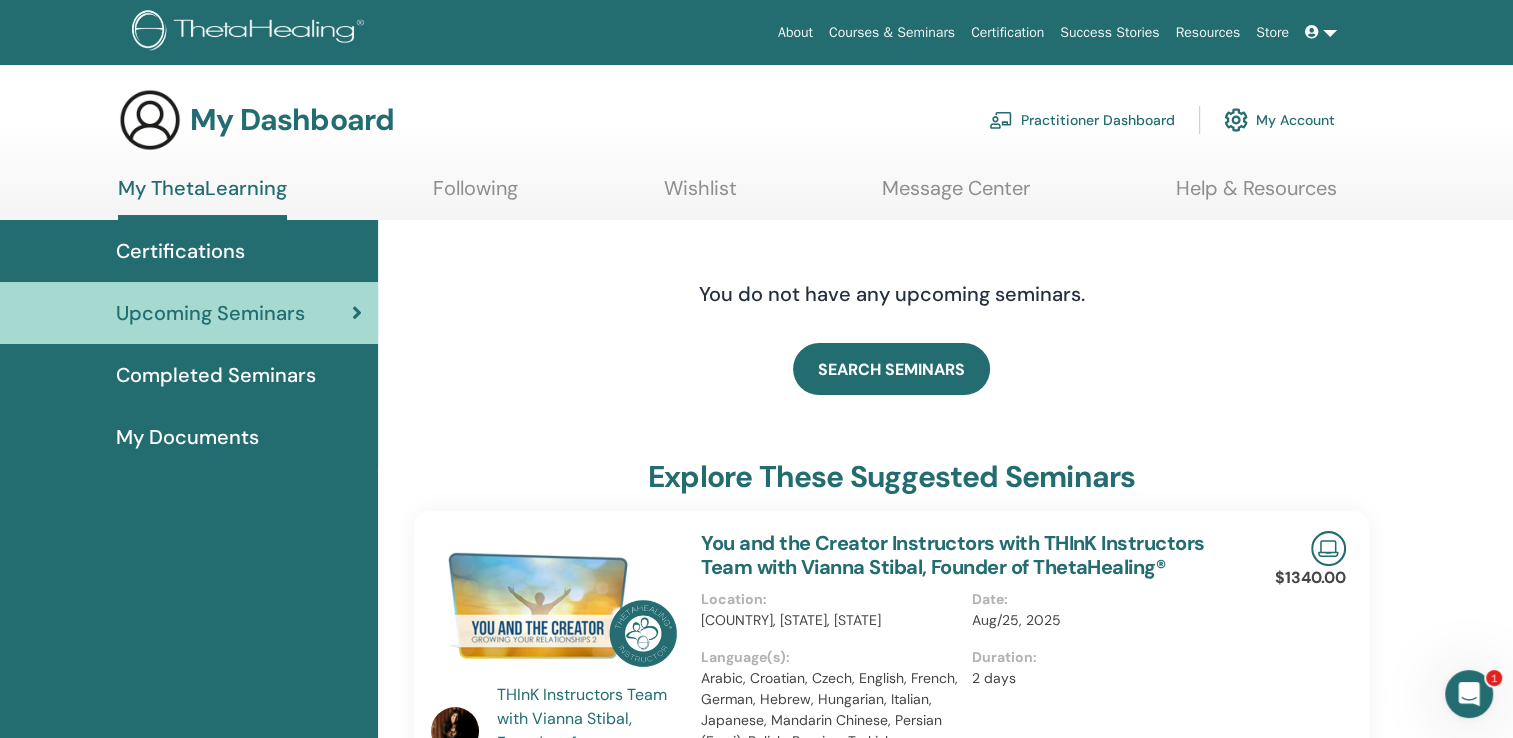 click on "Completed Seminars" at bounding box center (216, 375) 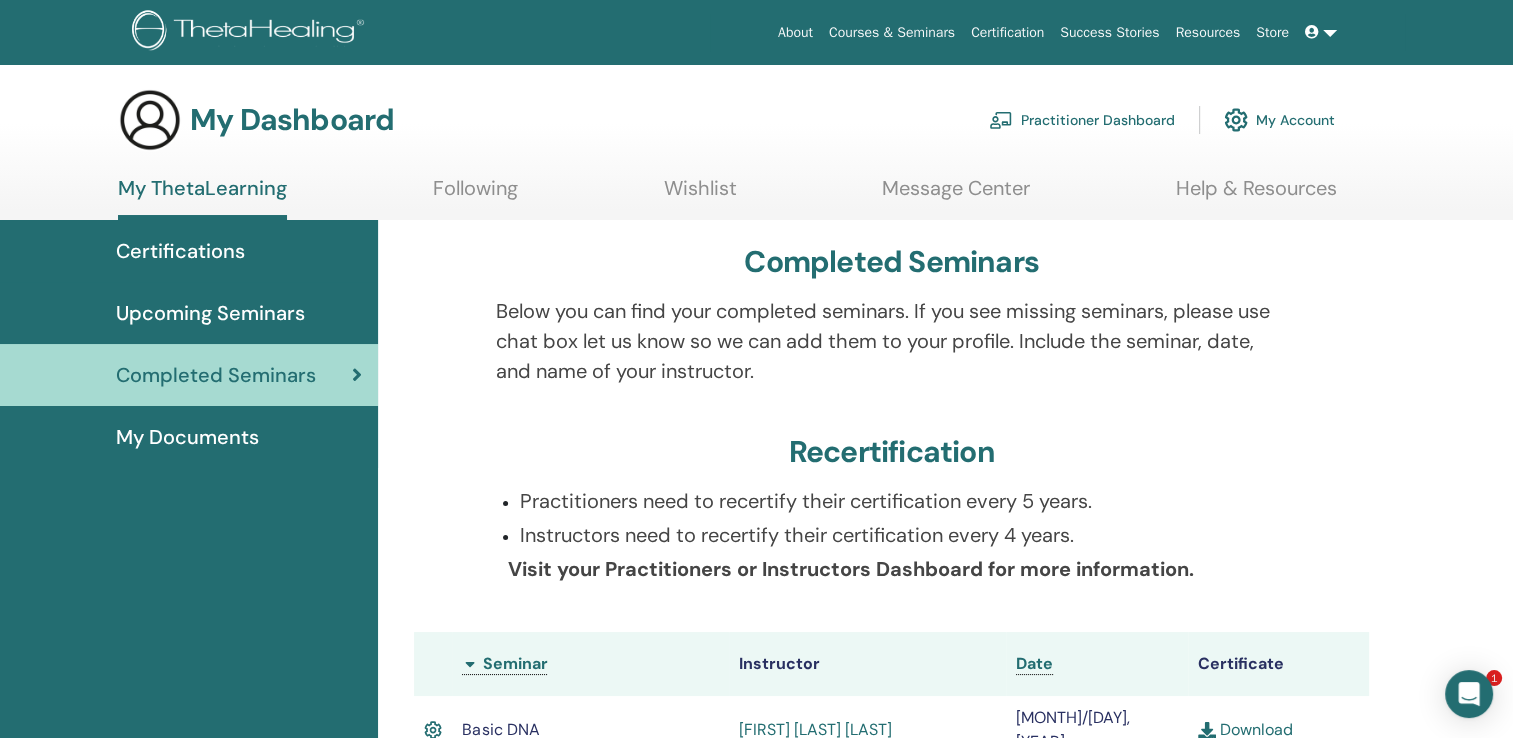 scroll, scrollTop: 337, scrollLeft: 0, axis: vertical 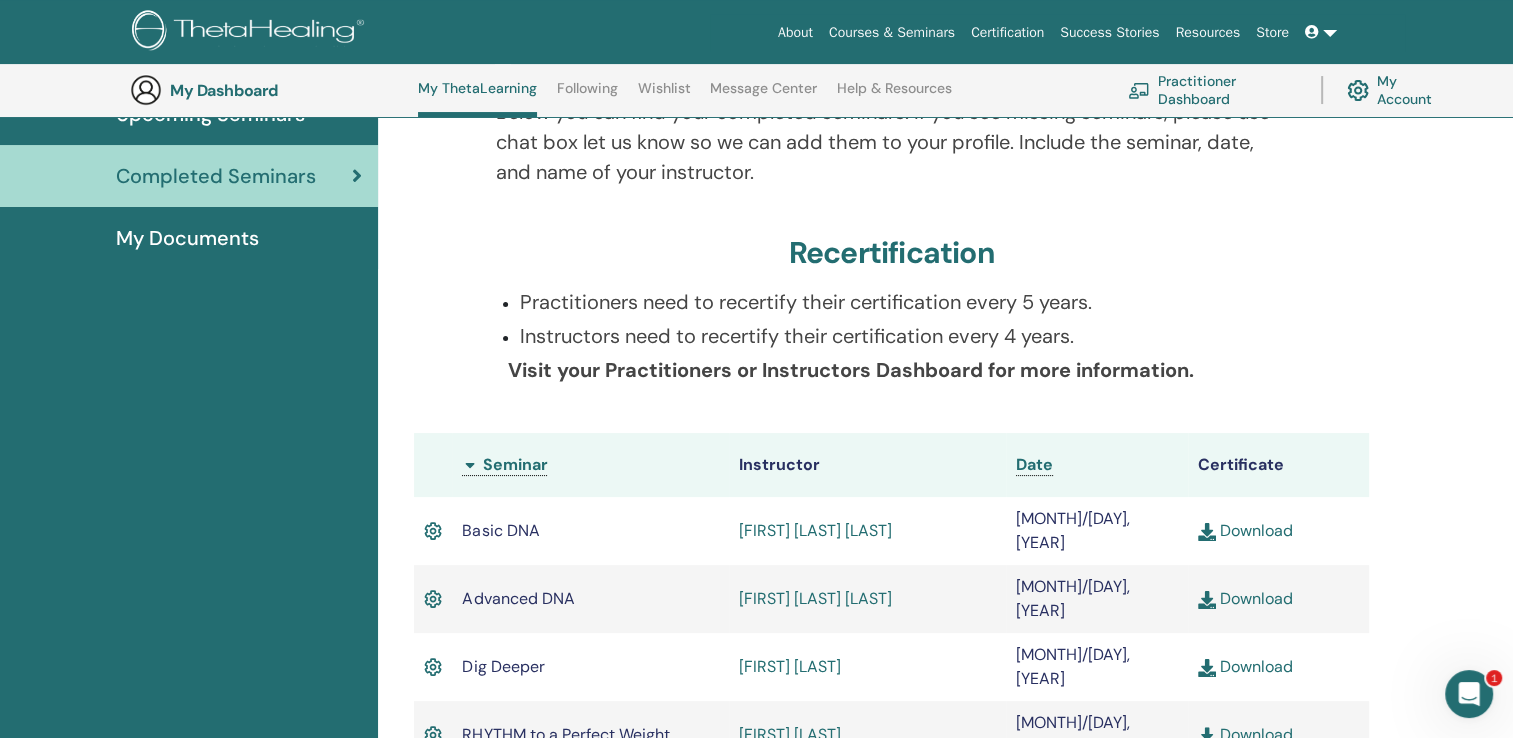 click on "My Documents" at bounding box center [187, 238] 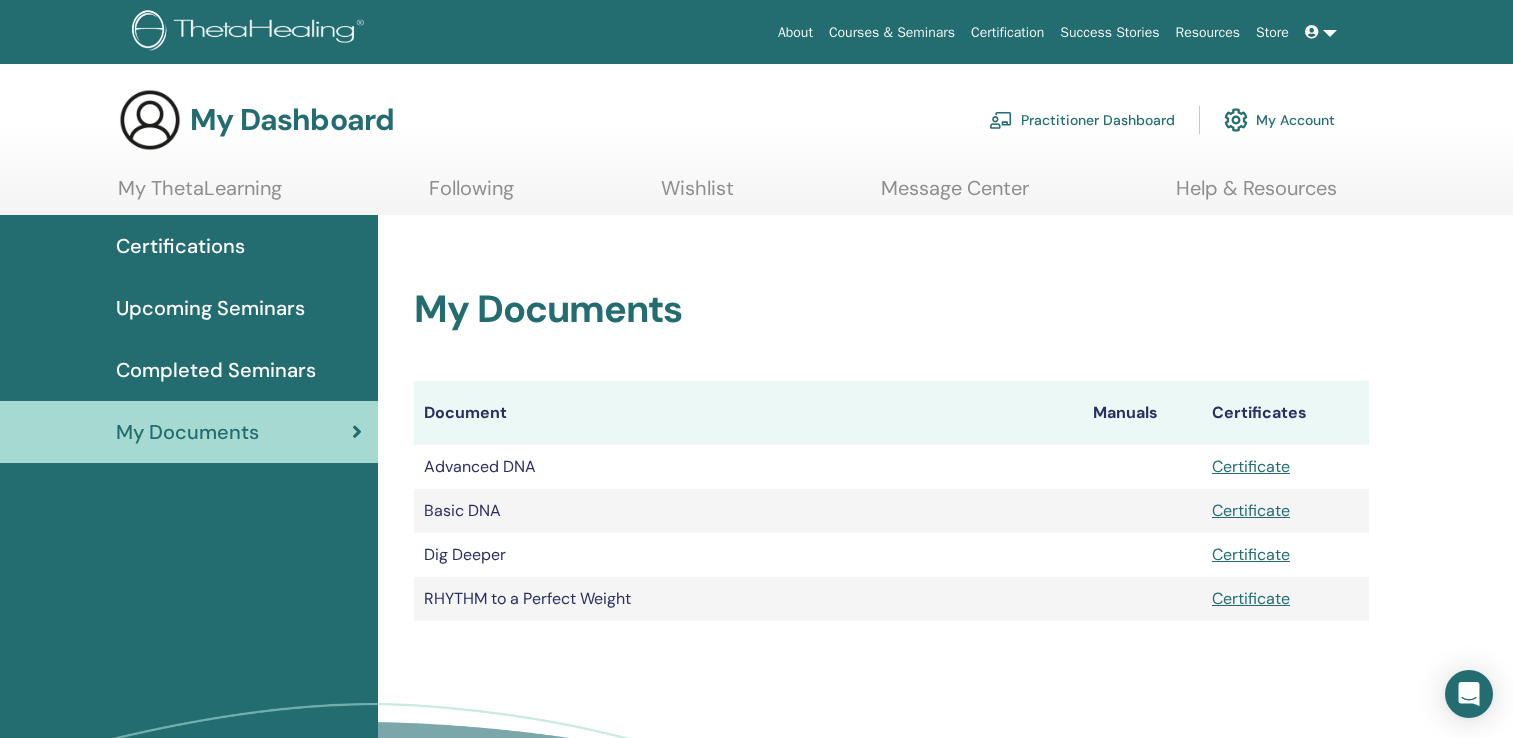 scroll, scrollTop: 0, scrollLeft: 0, axis: both 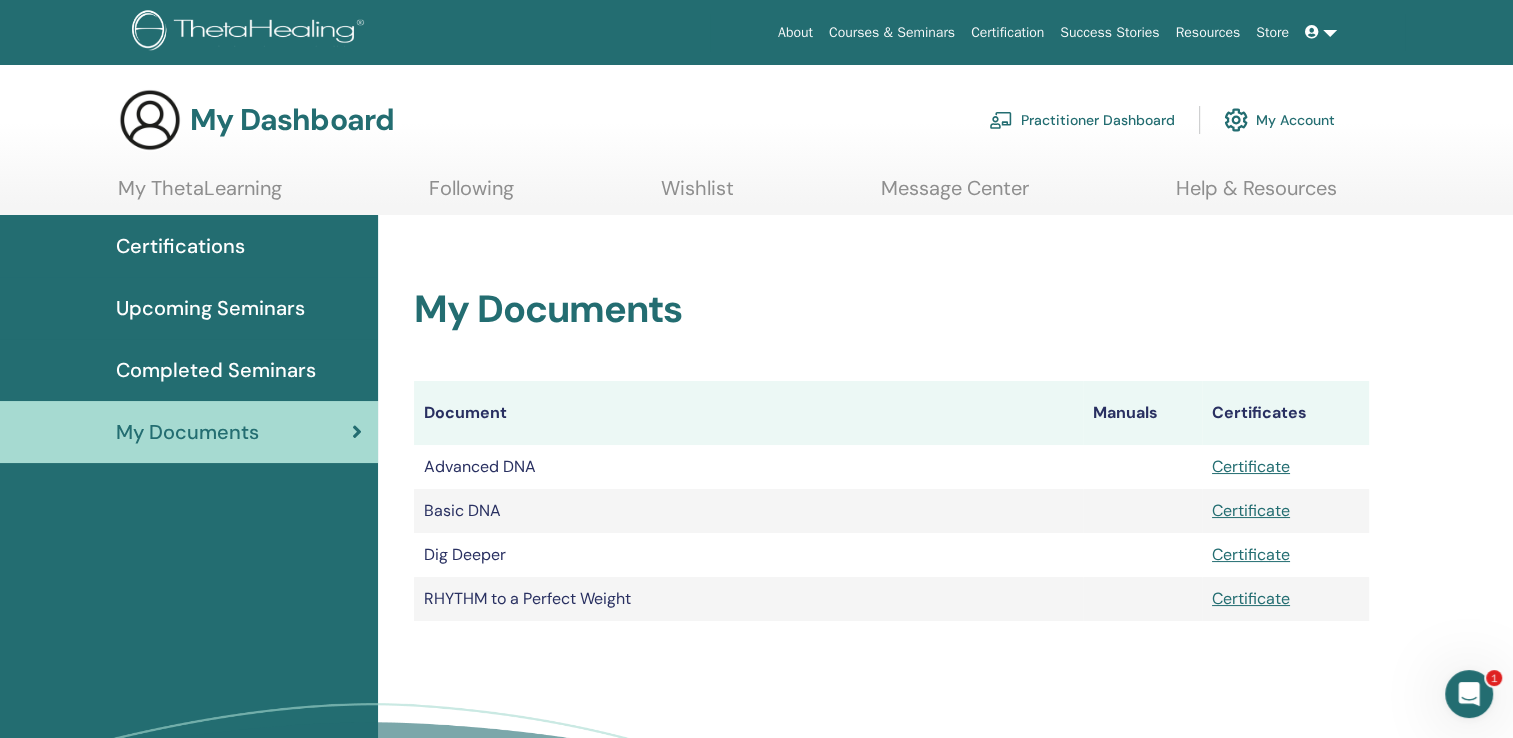 click at bounding box center (1321, 32) 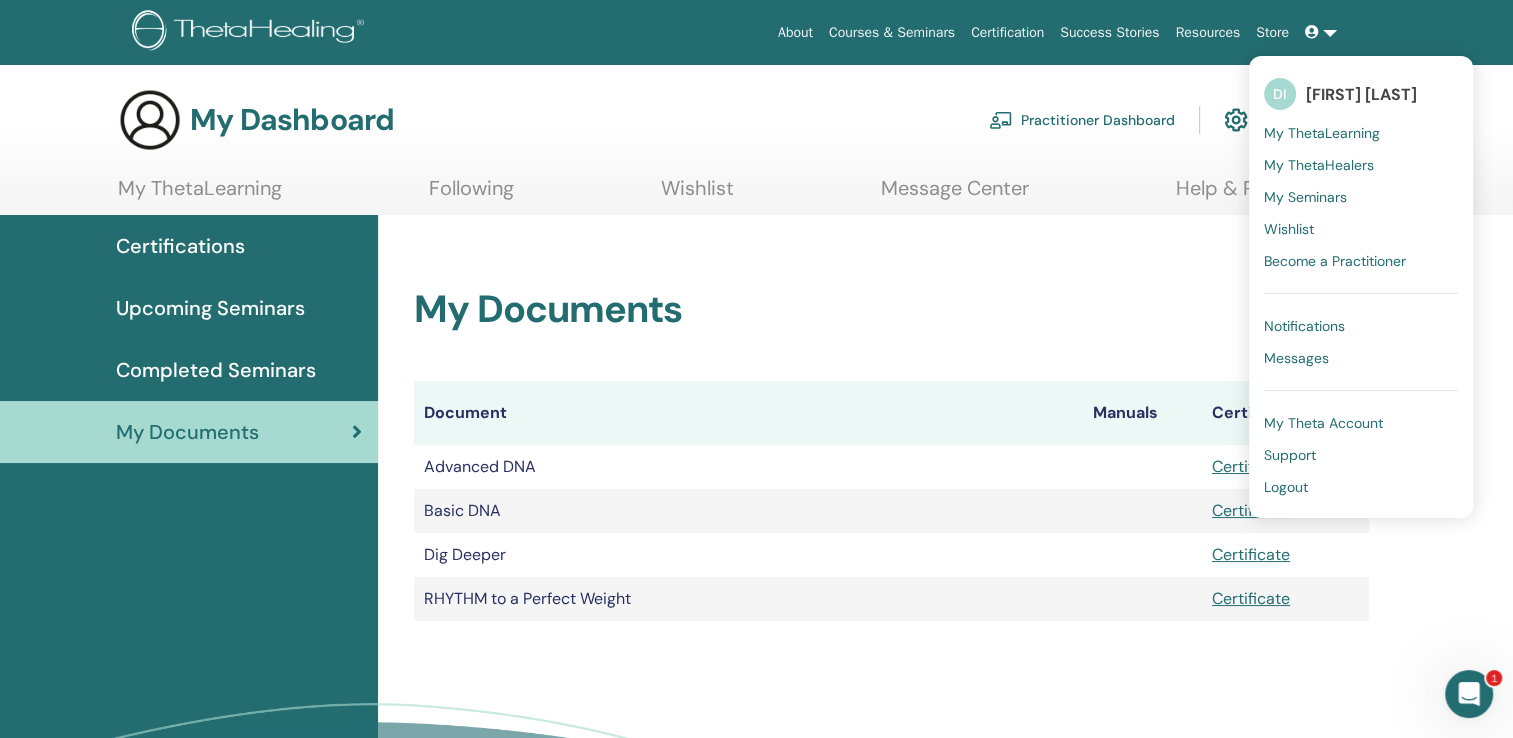 click on "Become a Practitioner" at bounding box center (1335, 261) 